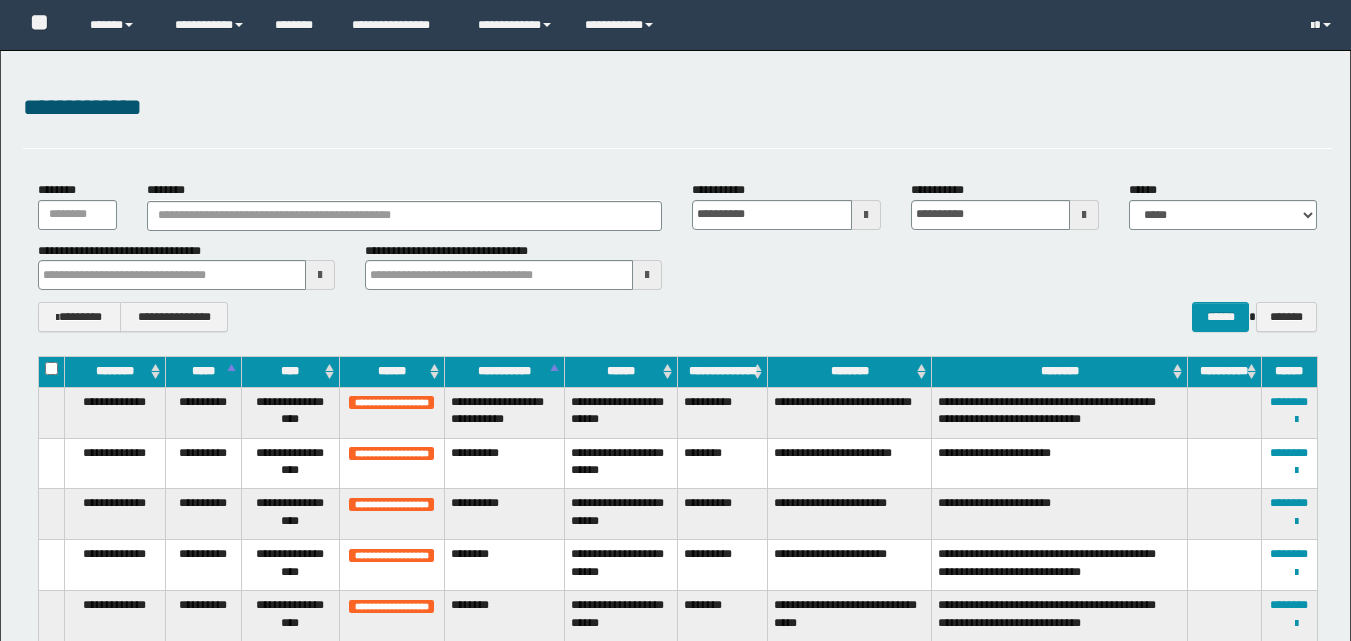 scroll, scrollTop: 0, scrollLeft: 0, axis: both 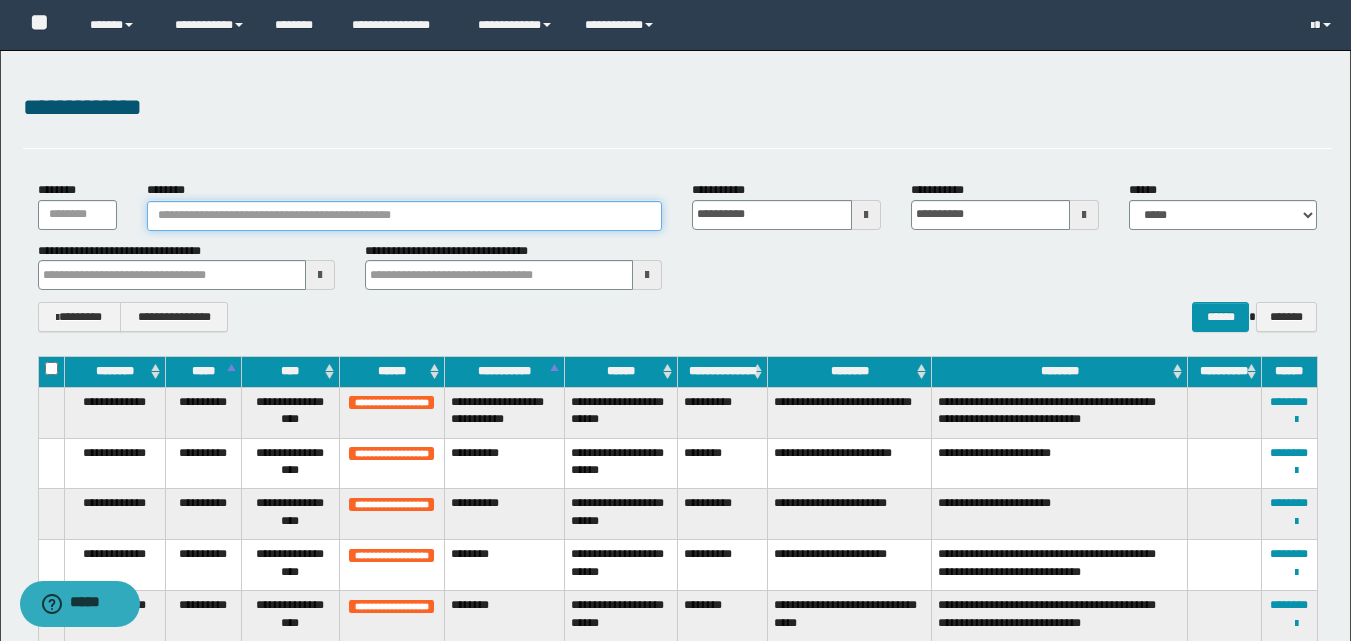 click on "********" at bounding box center [405, 216] 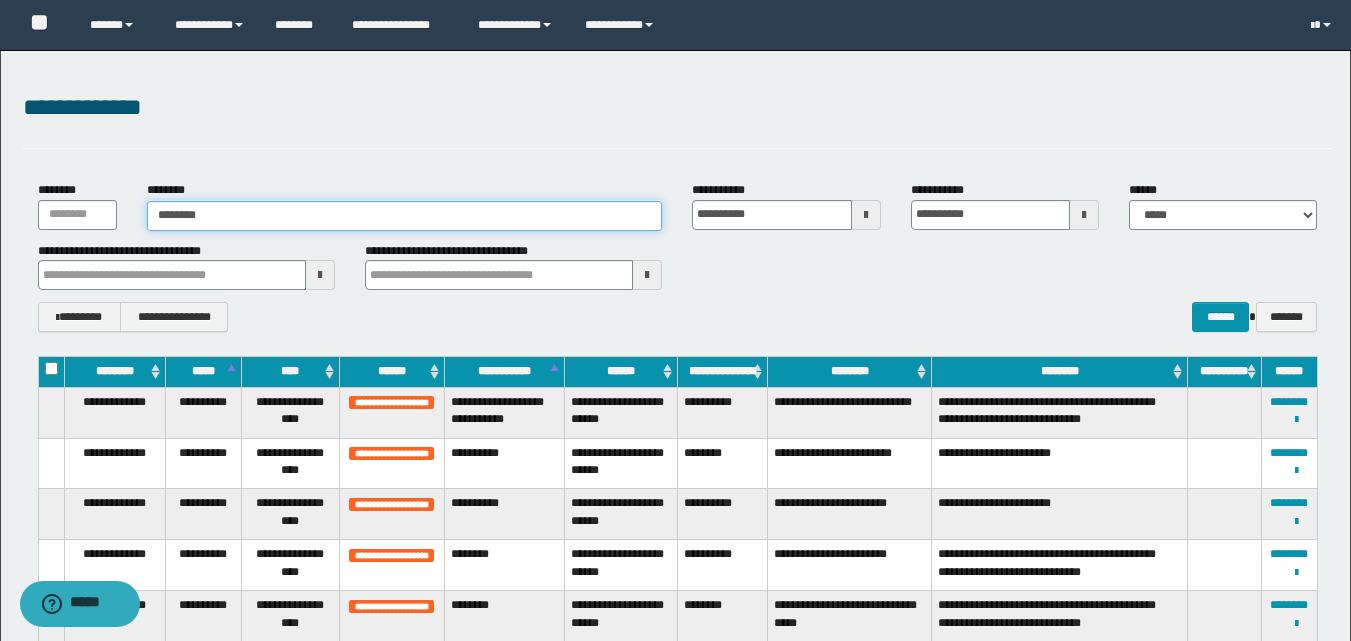type on "********" 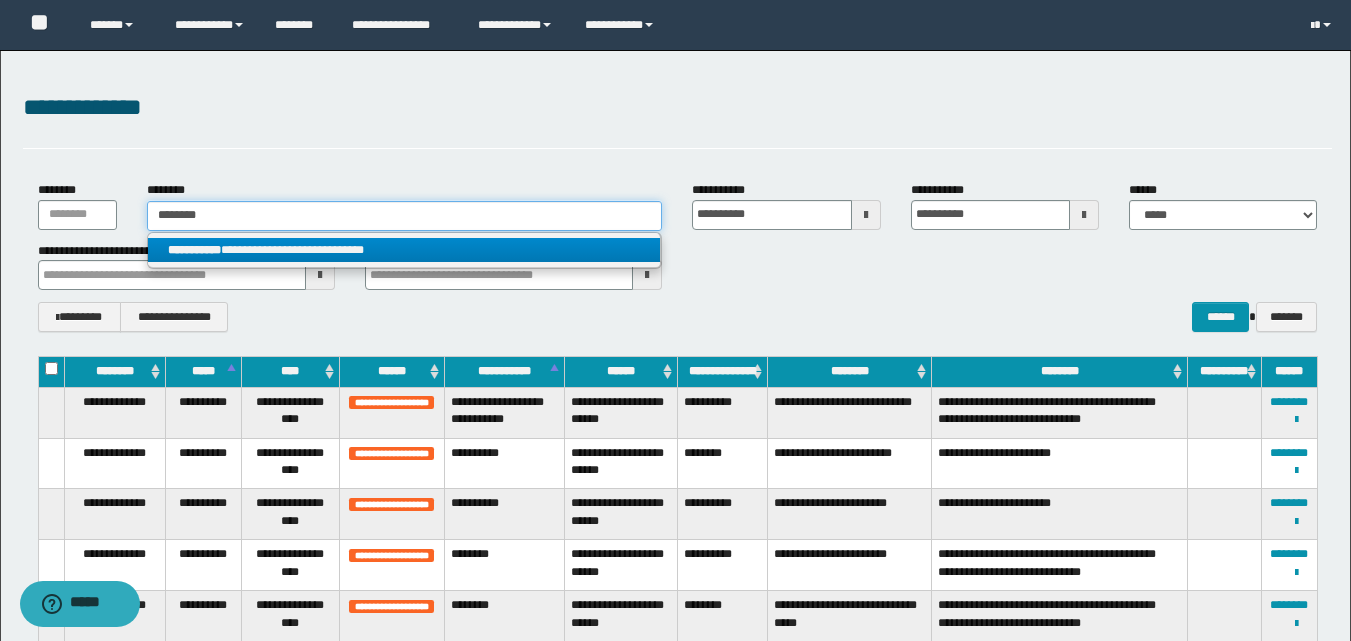 type on "********" 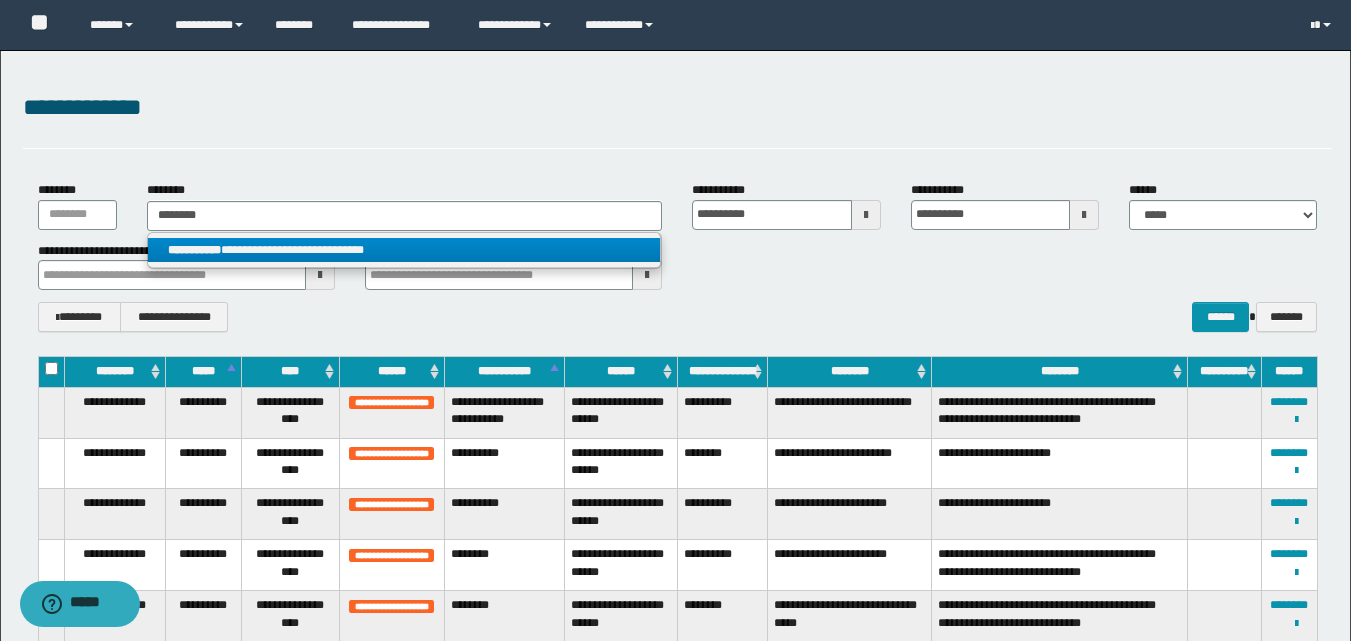 click on "**********" at bounding box center [404, 250] 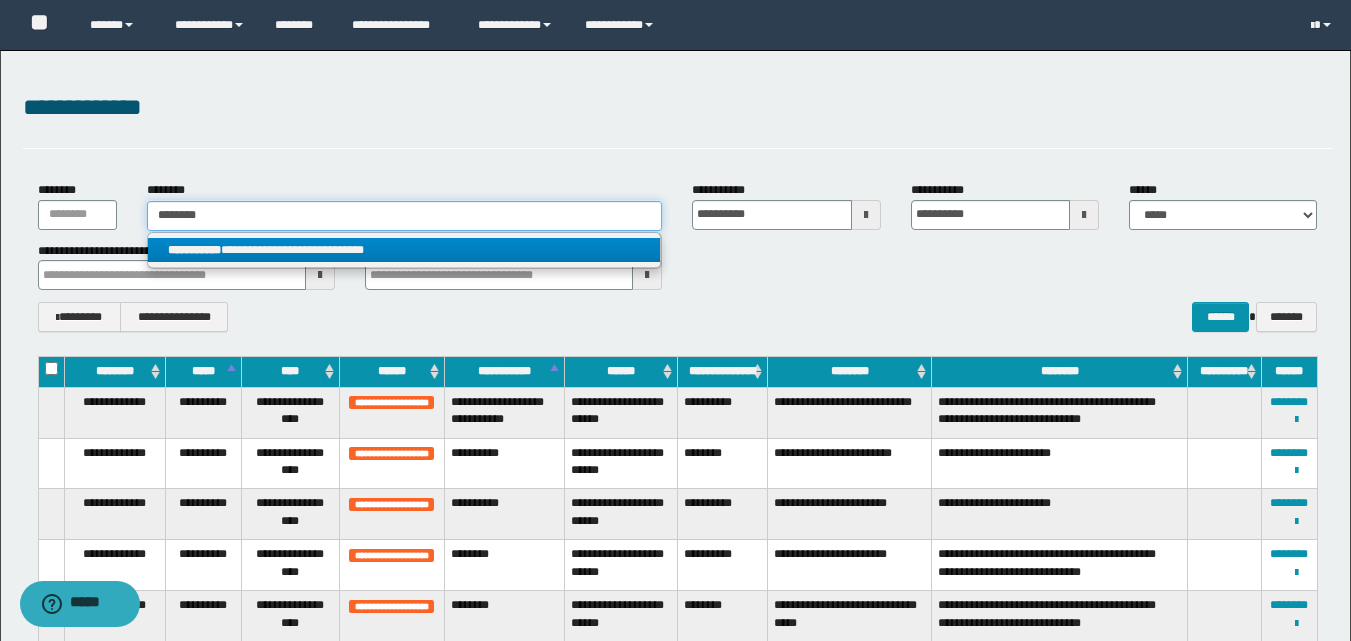 type 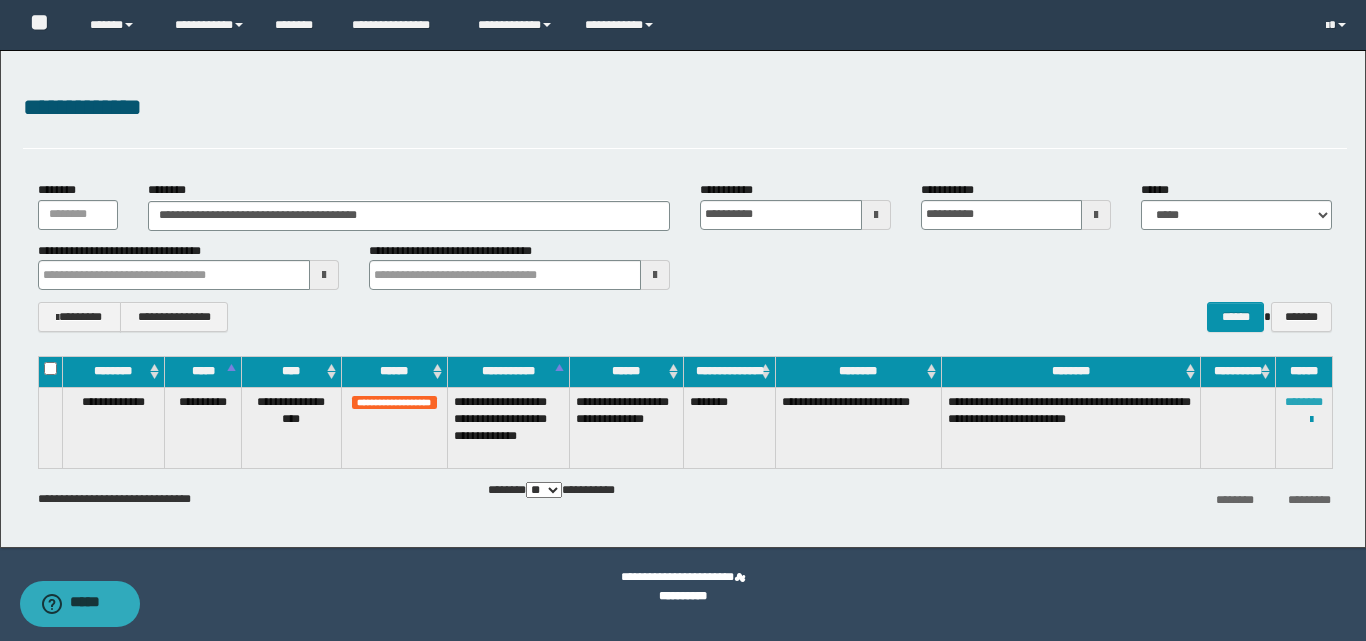 click on "********" at bounding box center (1304, 402) 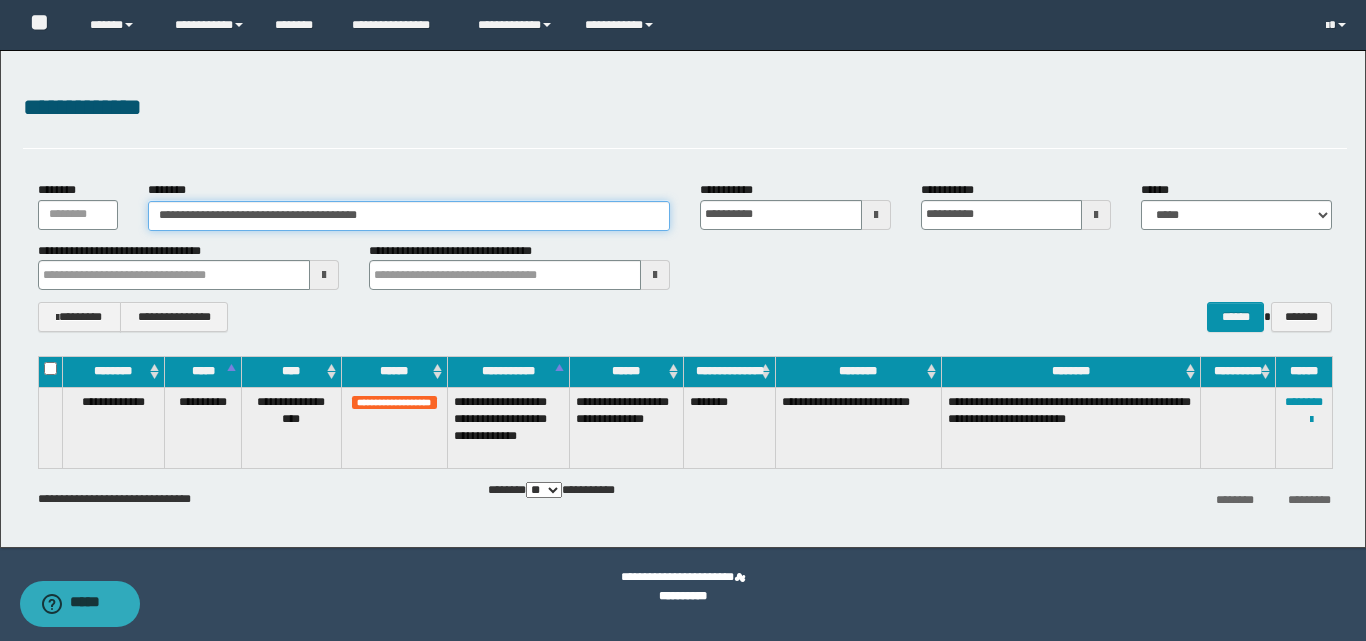 drag, startPoint x: 419, startPoint y: 216, endPoint x: 126, endPoint y: 218, distance: 293.00684 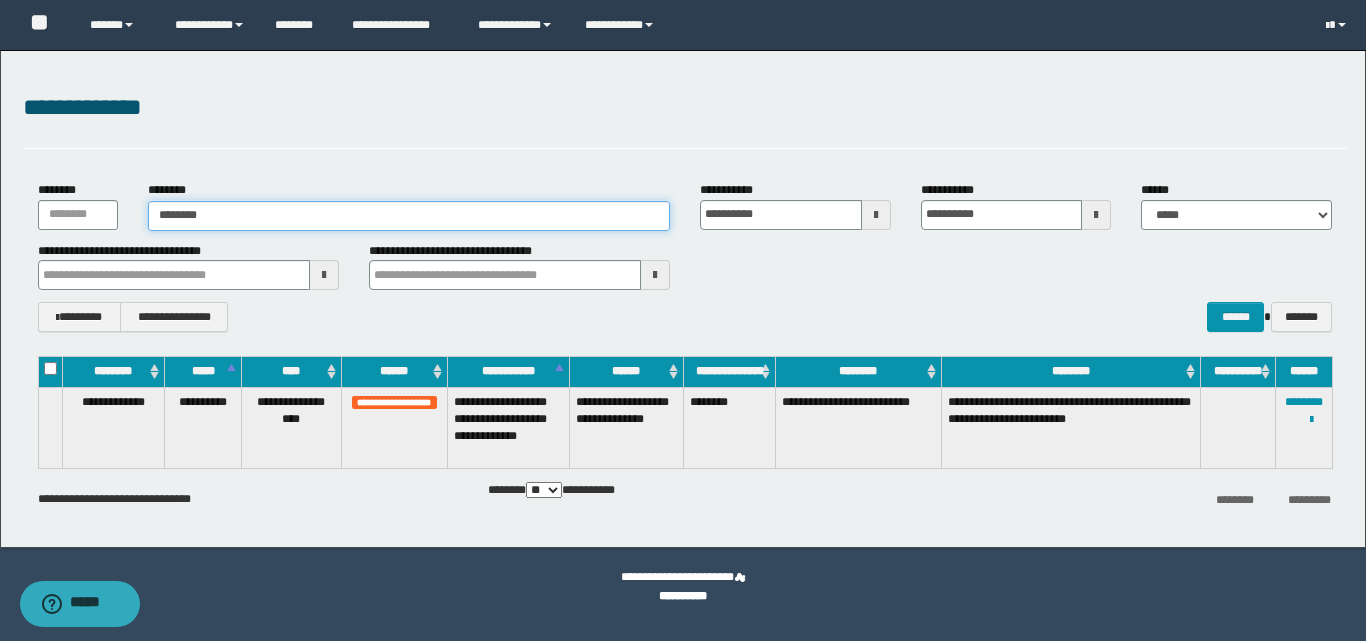 type on "********" 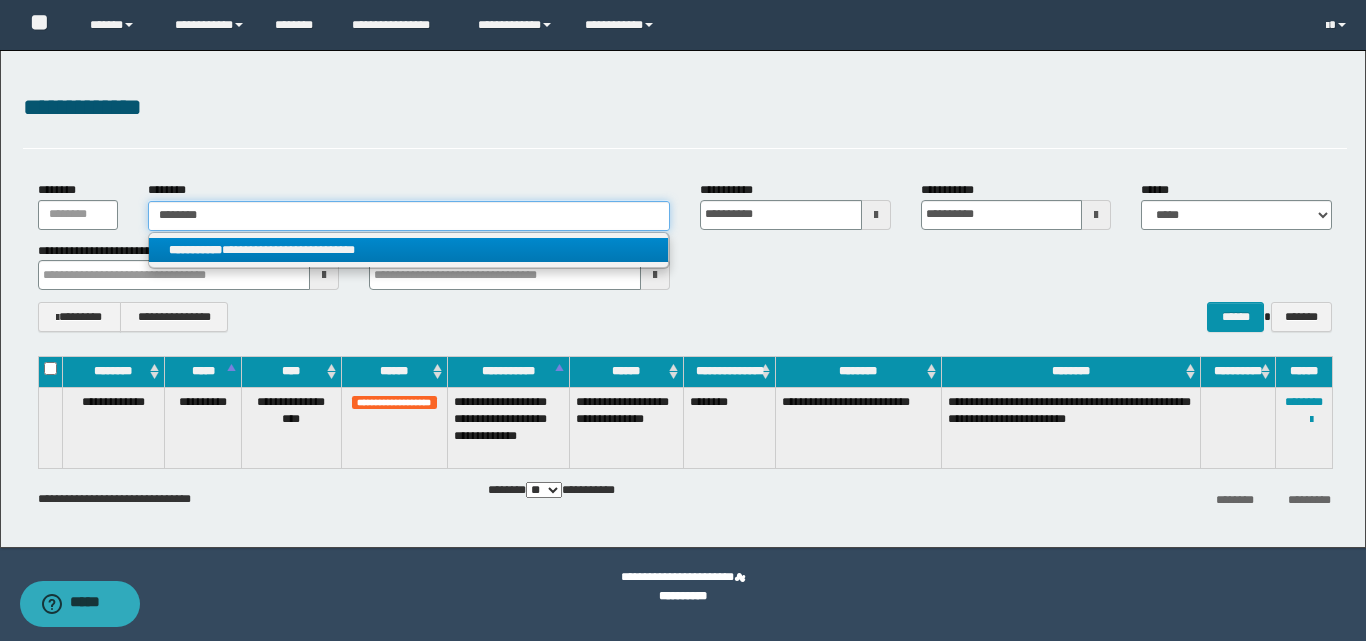 type on "********" 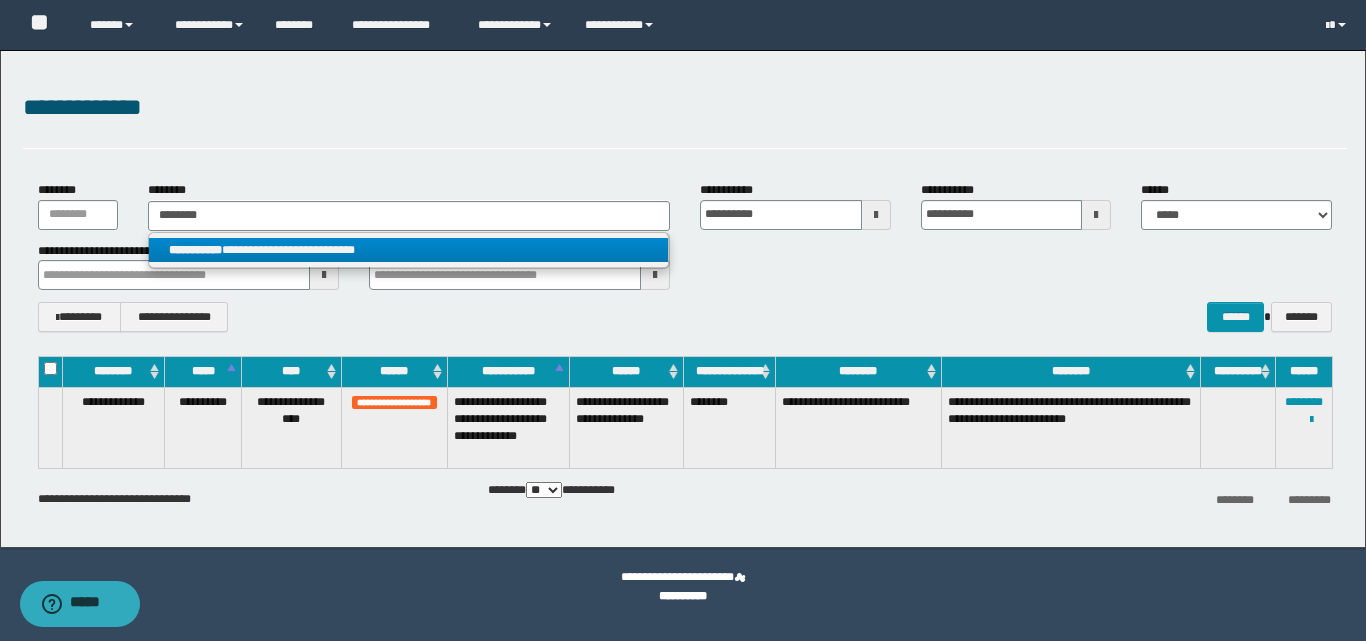 click on "**********" at bounding box center [408, 250] 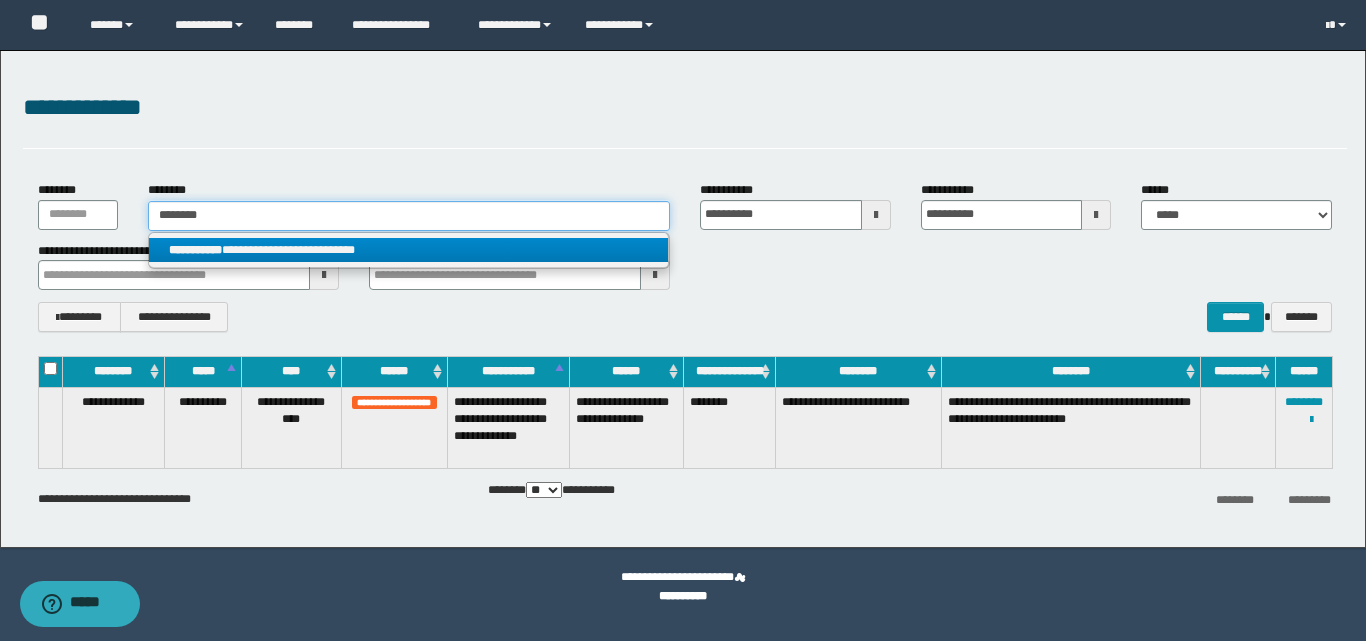 type 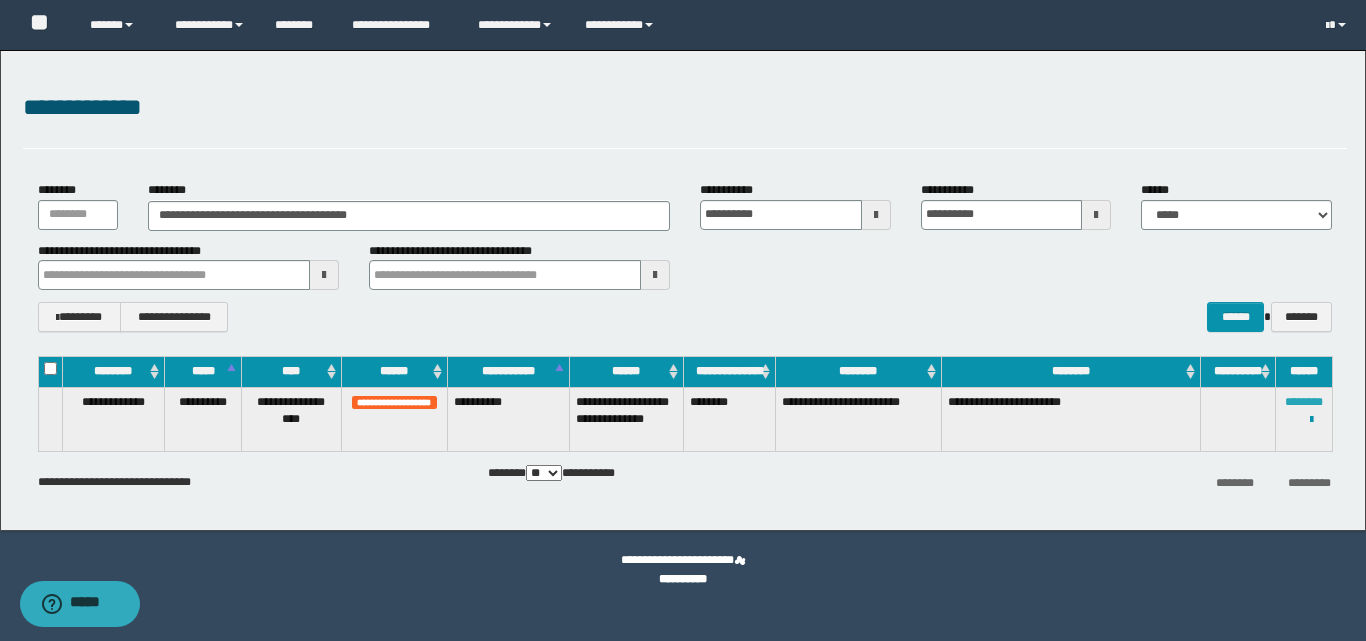 click on "********" at bounding box center (1304, 402) 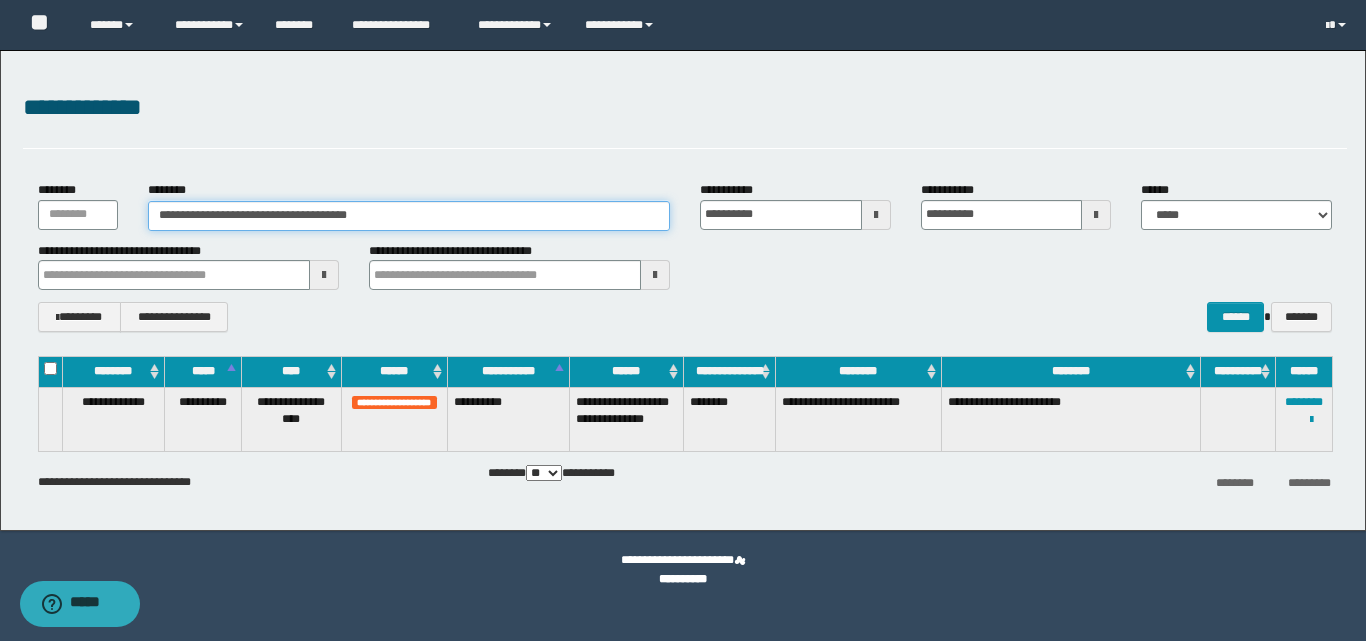 drag, startPoint x: 405, startPoint y: 219, endPoint x: 143, endPoint y: 221, distance: 262.00763 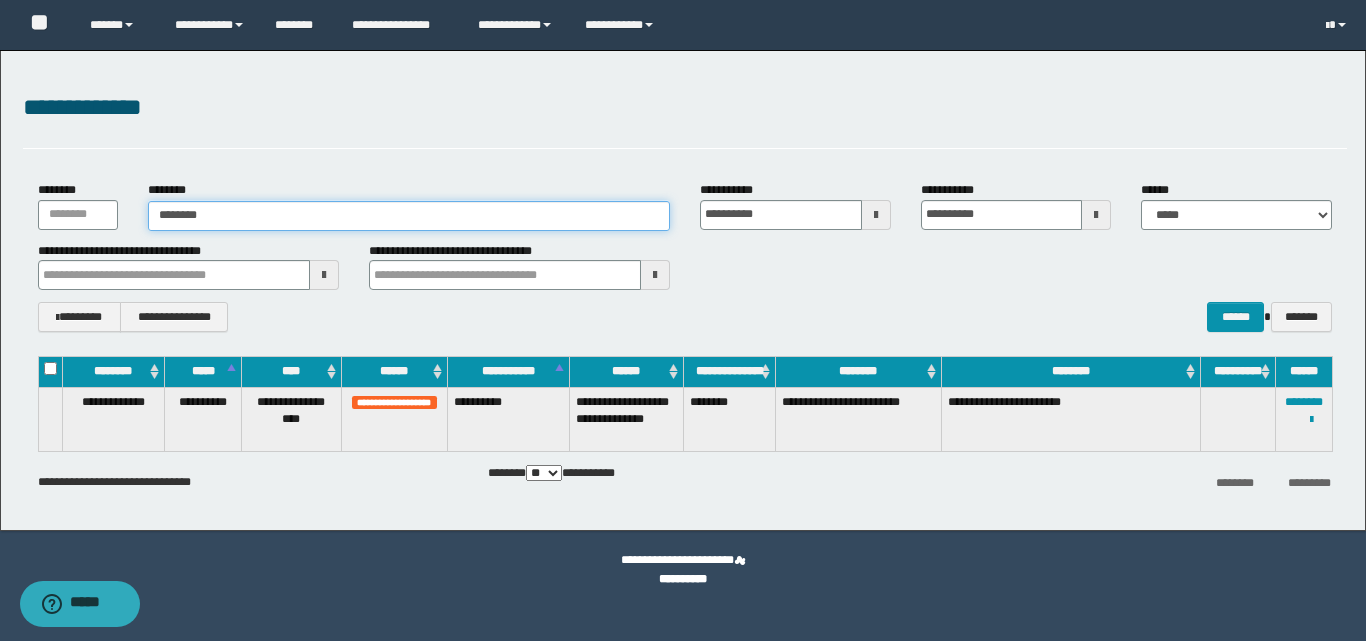 type on "********" 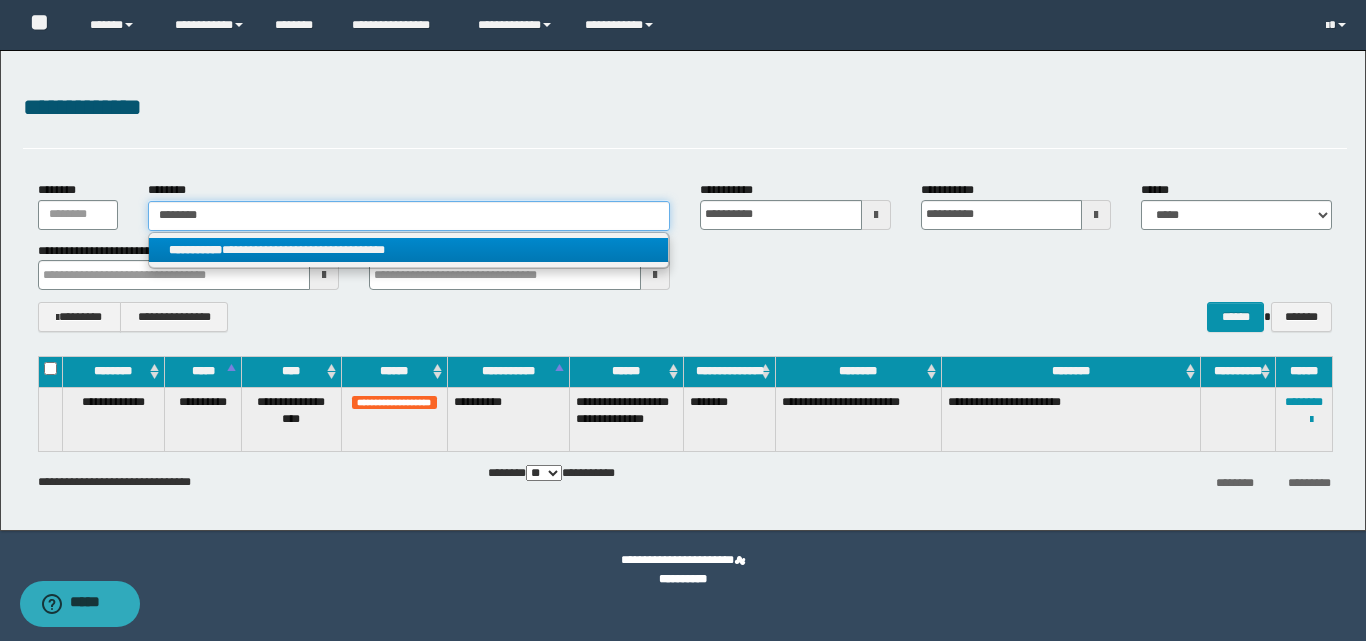 type on "********" 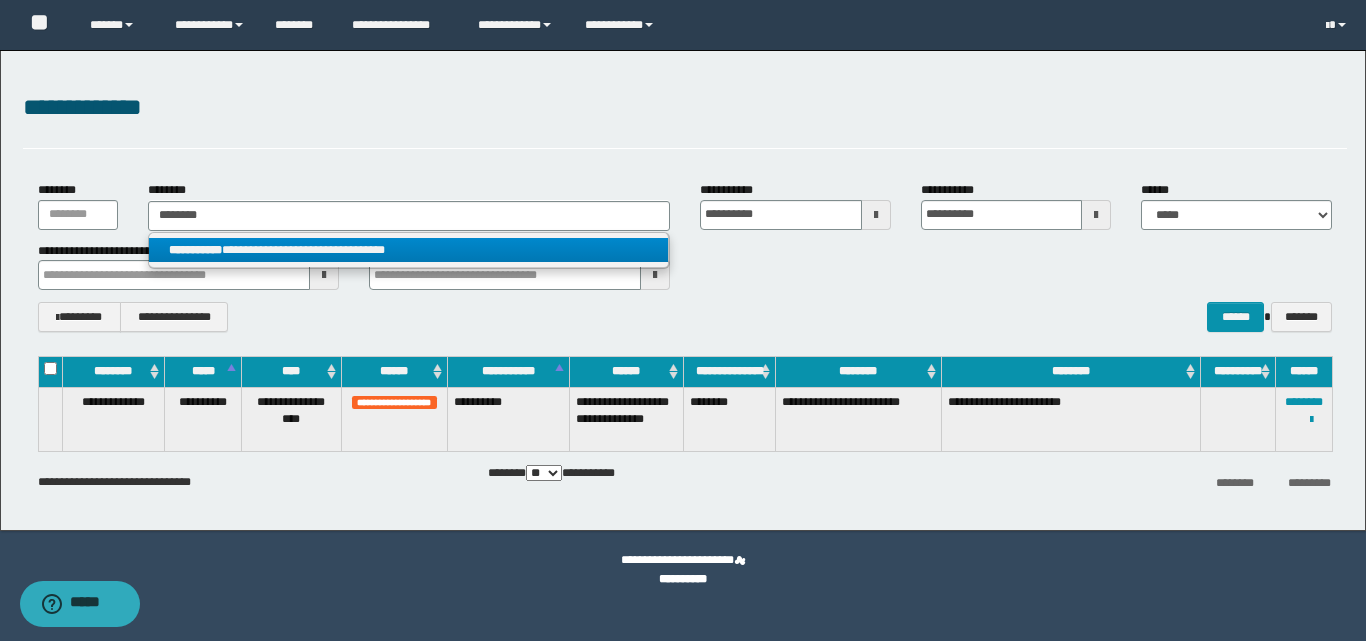 click on "**********" at bounding box center (195, 250) 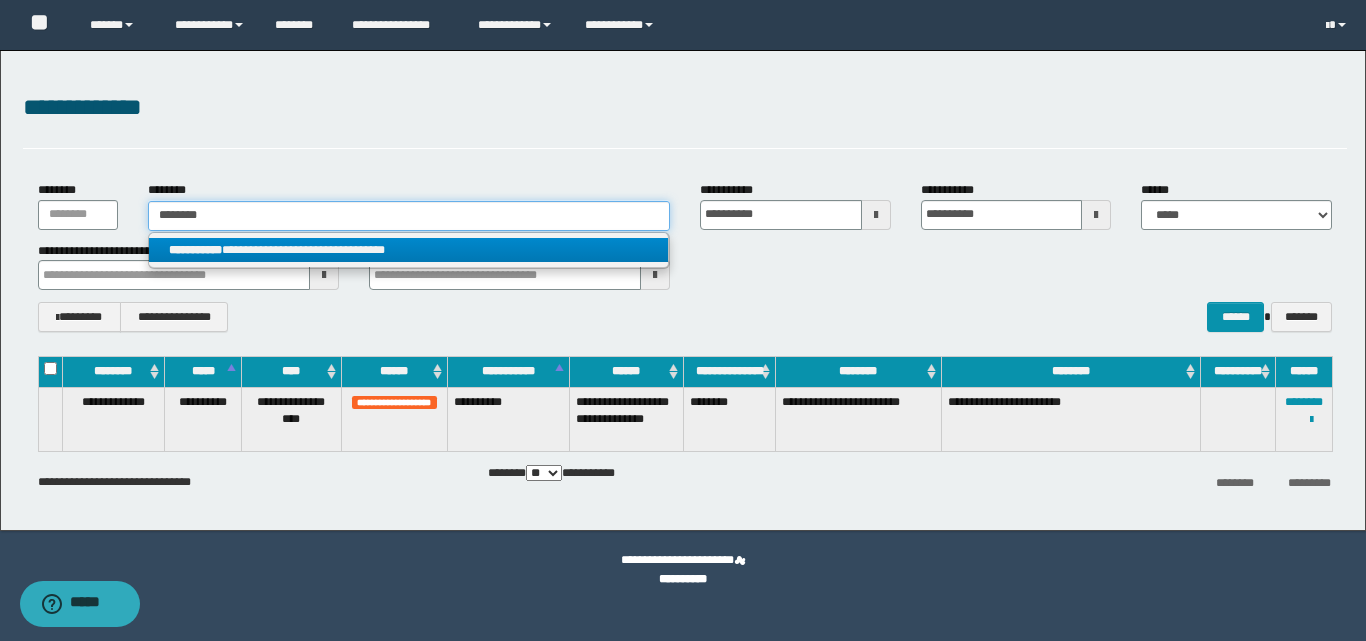 type 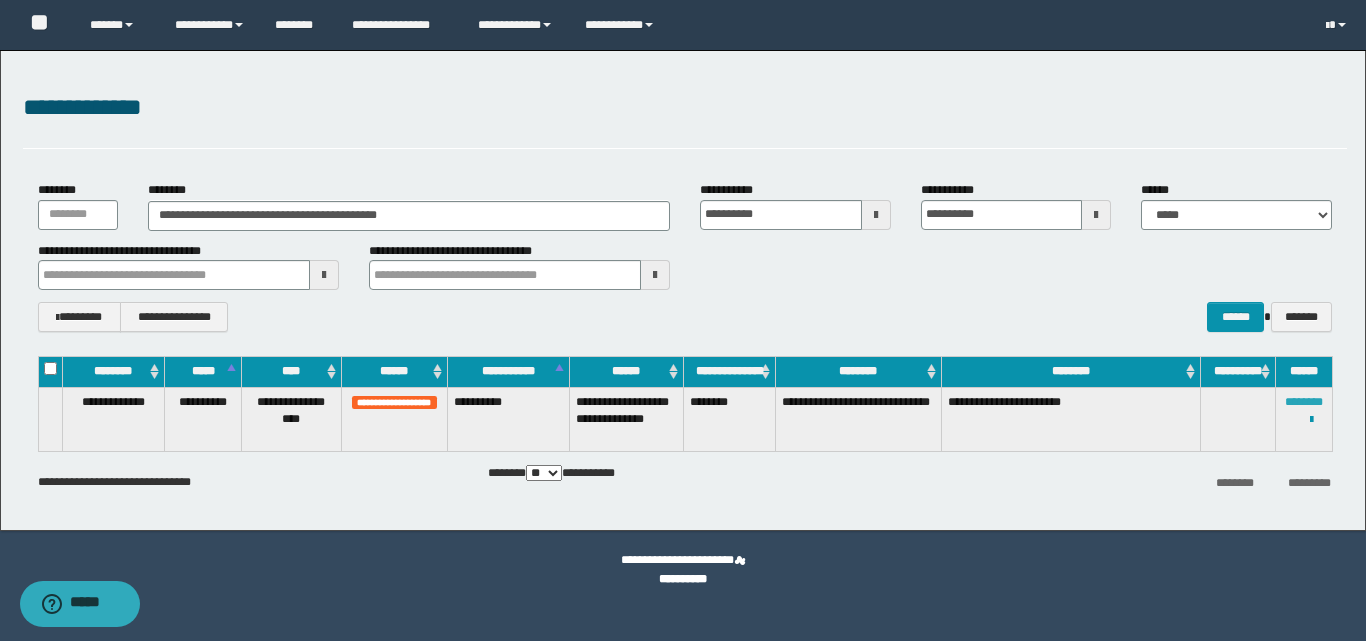click on "********" at bounding box center [1304, 402] 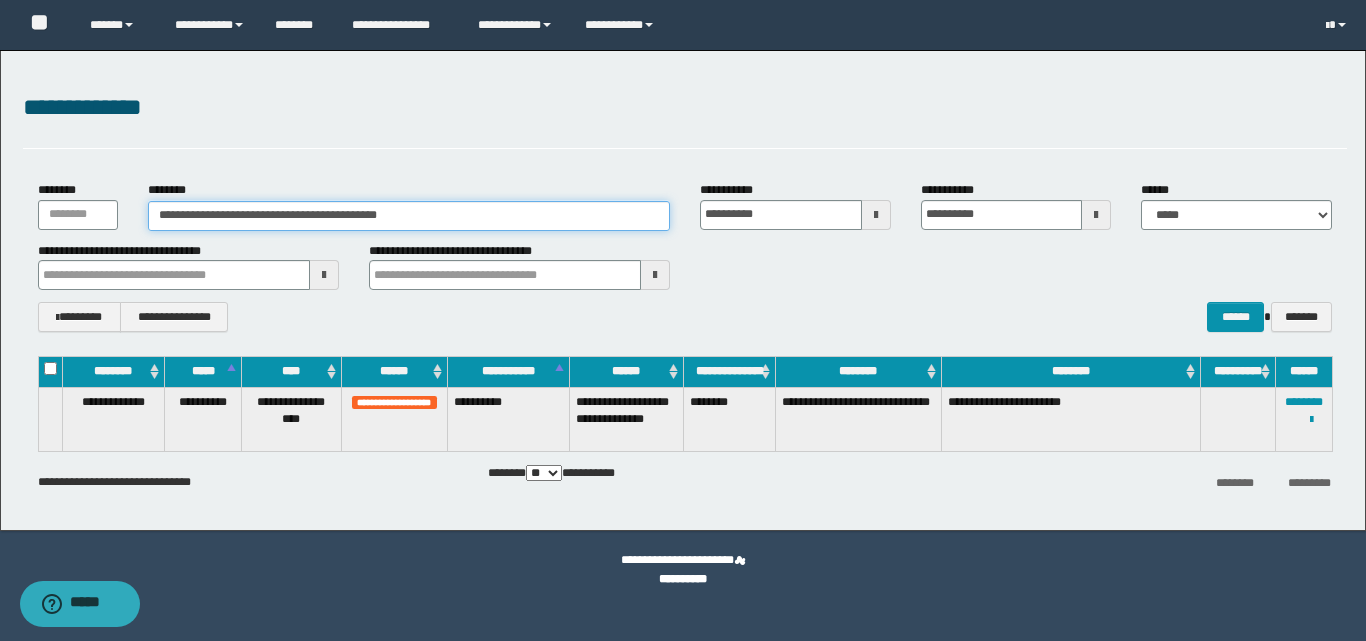 drag, startPoint x: 398, startPoint y: 217, endPoint x: 130, endPoint y: 220, distance: 268.01678 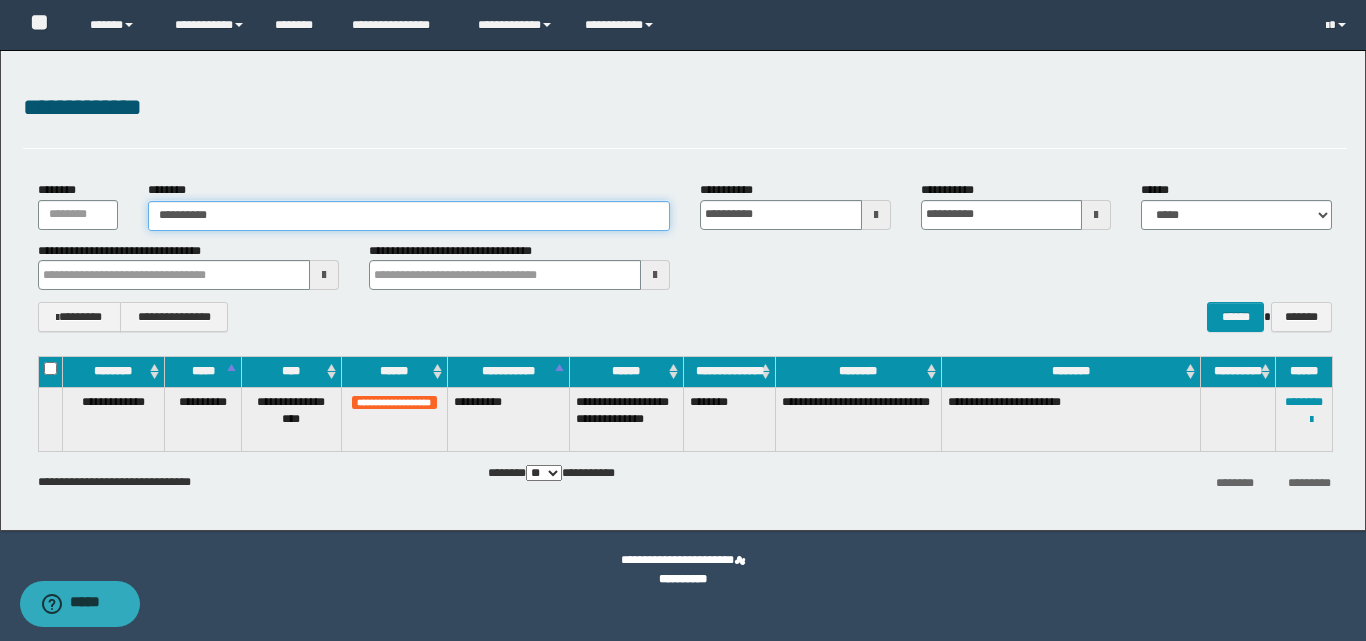 type on "**********" 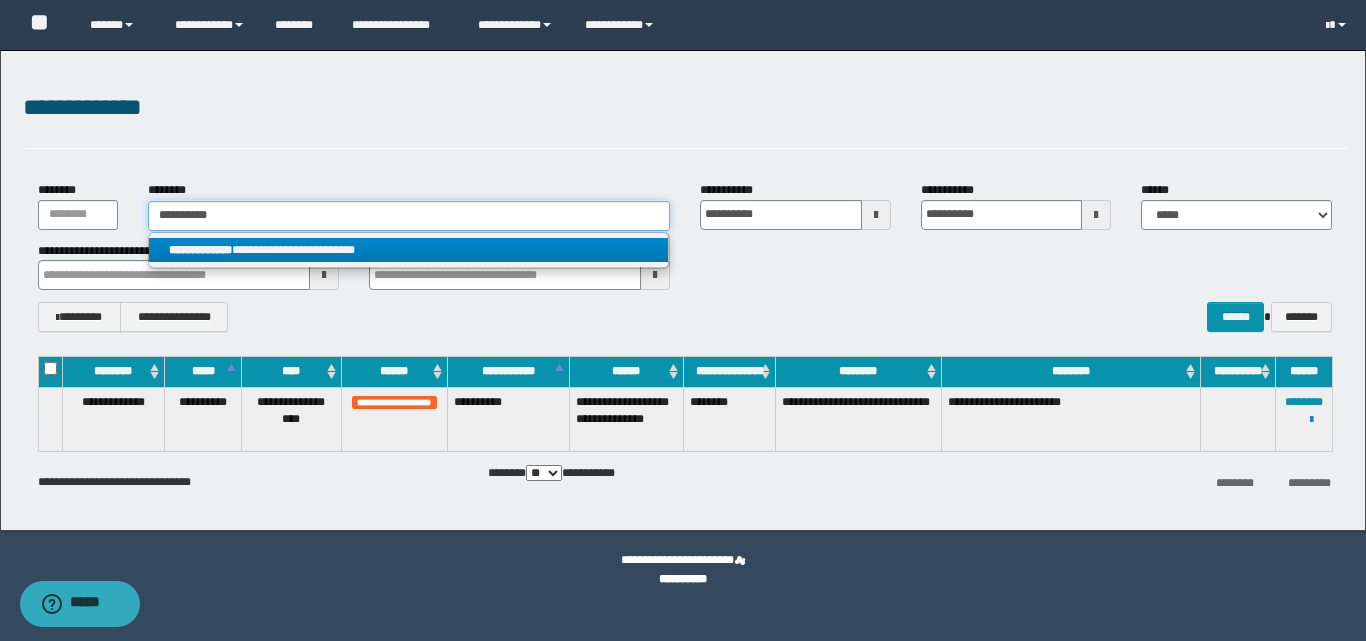 type on "**********" 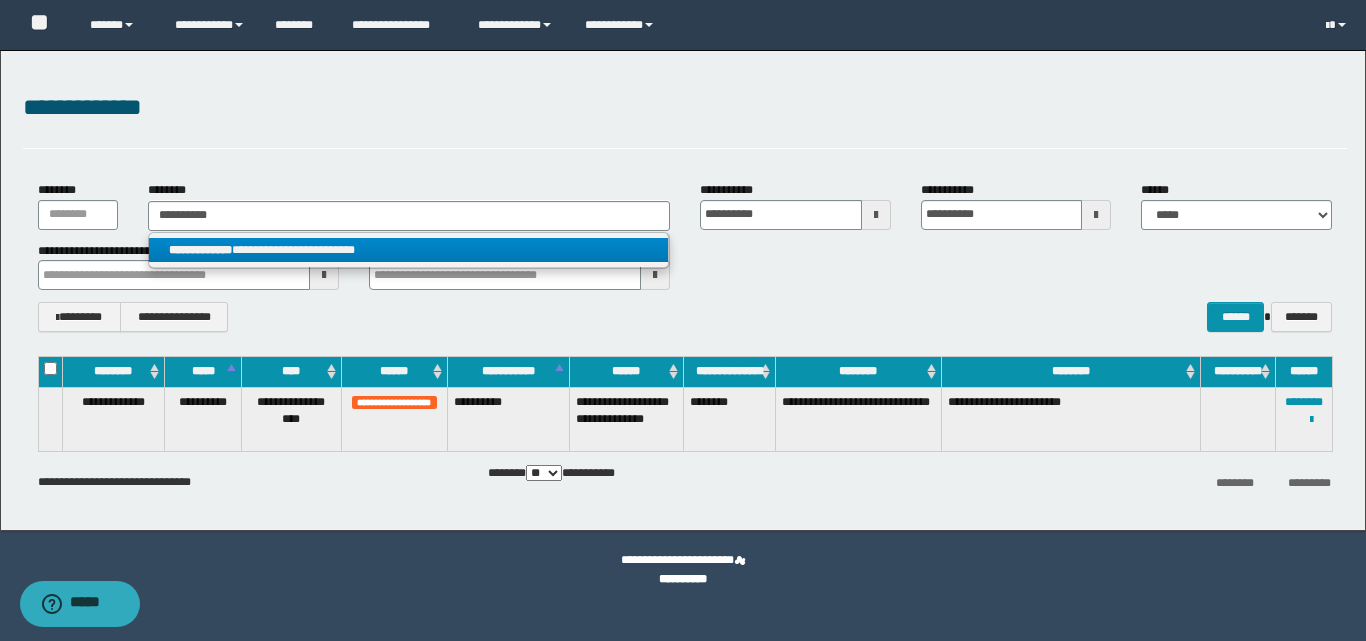 click on "**********" at bounding box center (200, 250) 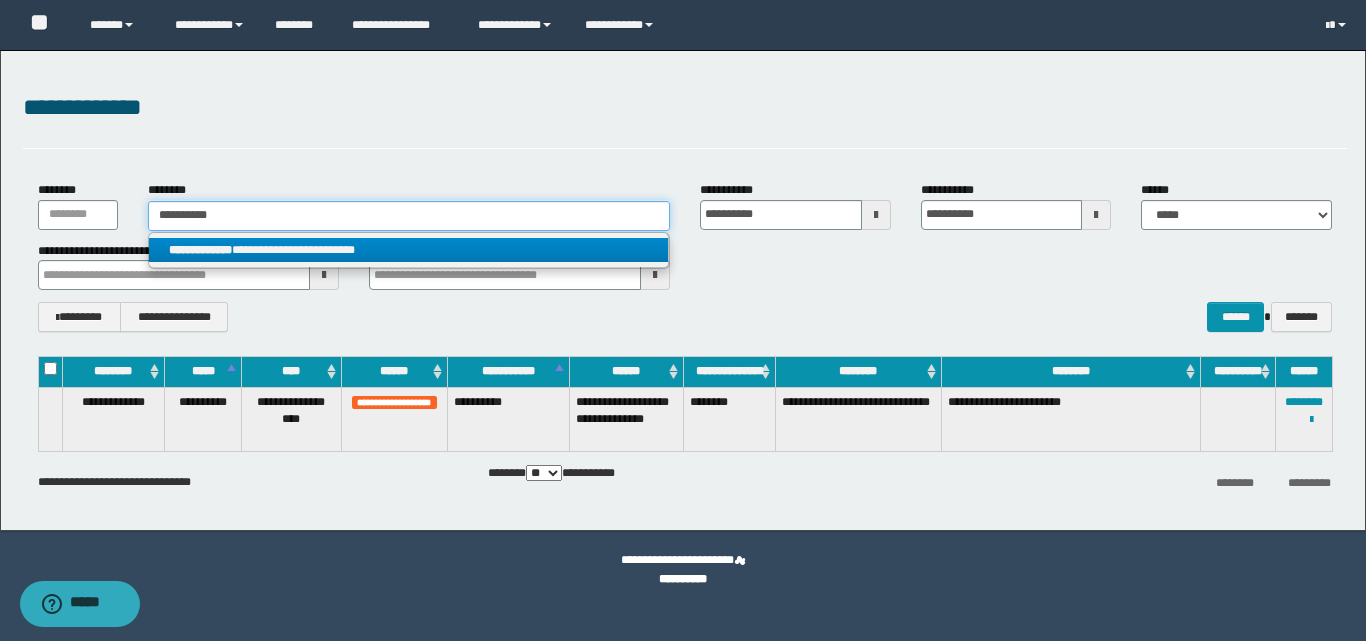 type 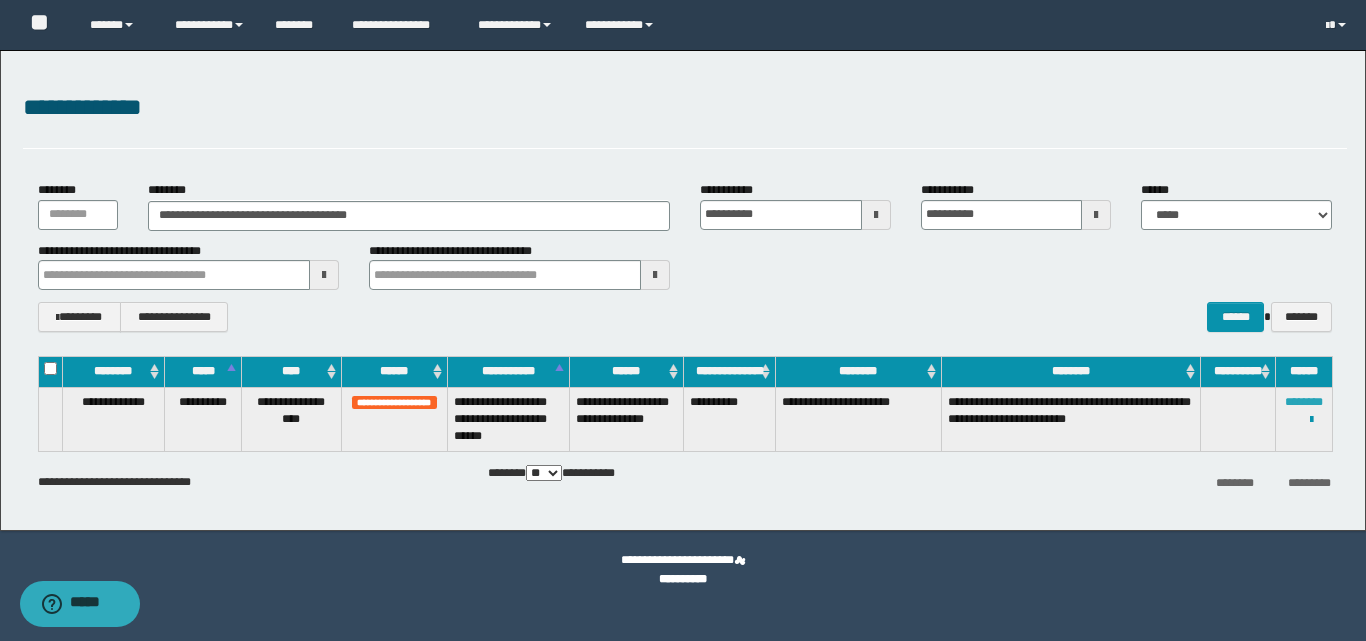 click on "********" at bounding box center [1304, 402] 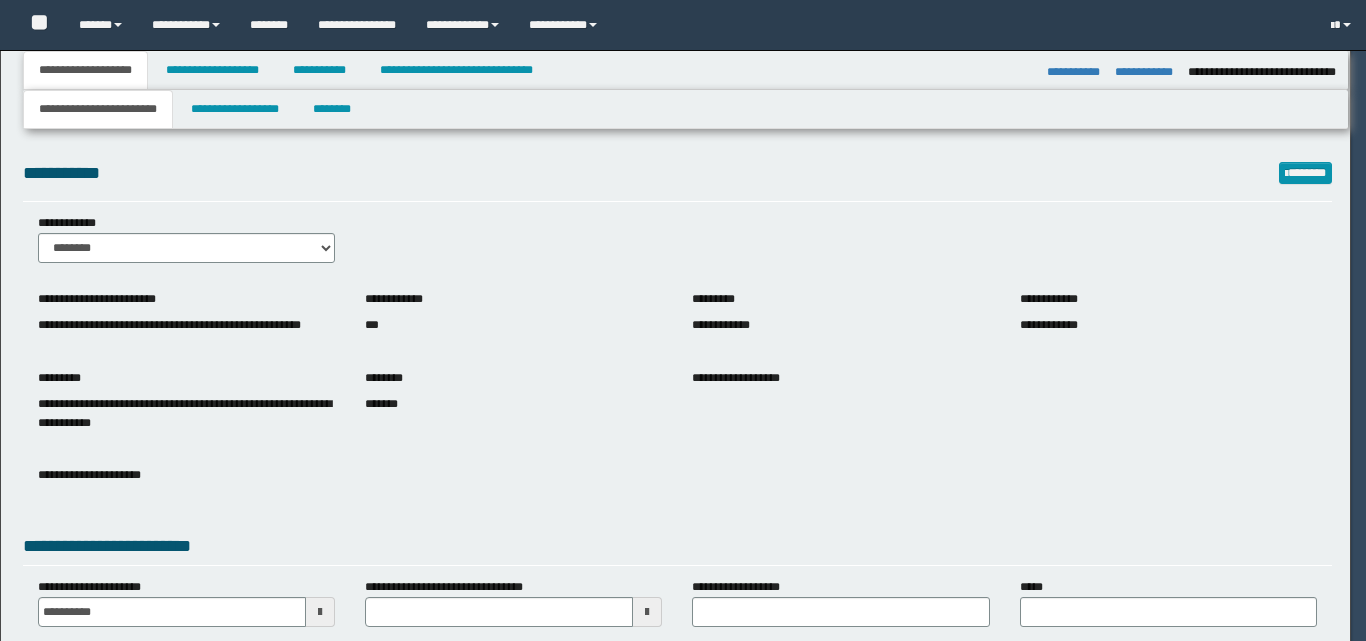 select on "*" 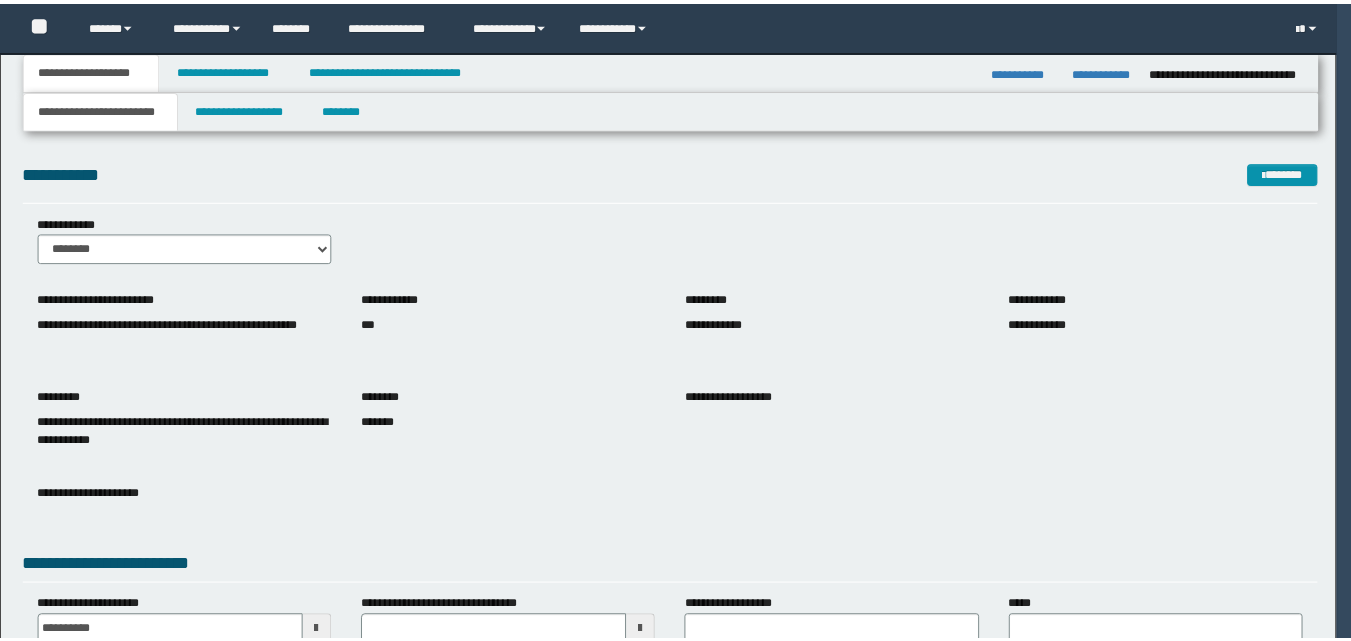 scroll, scrollTop: 0, scrollLeft: 0, axis: both 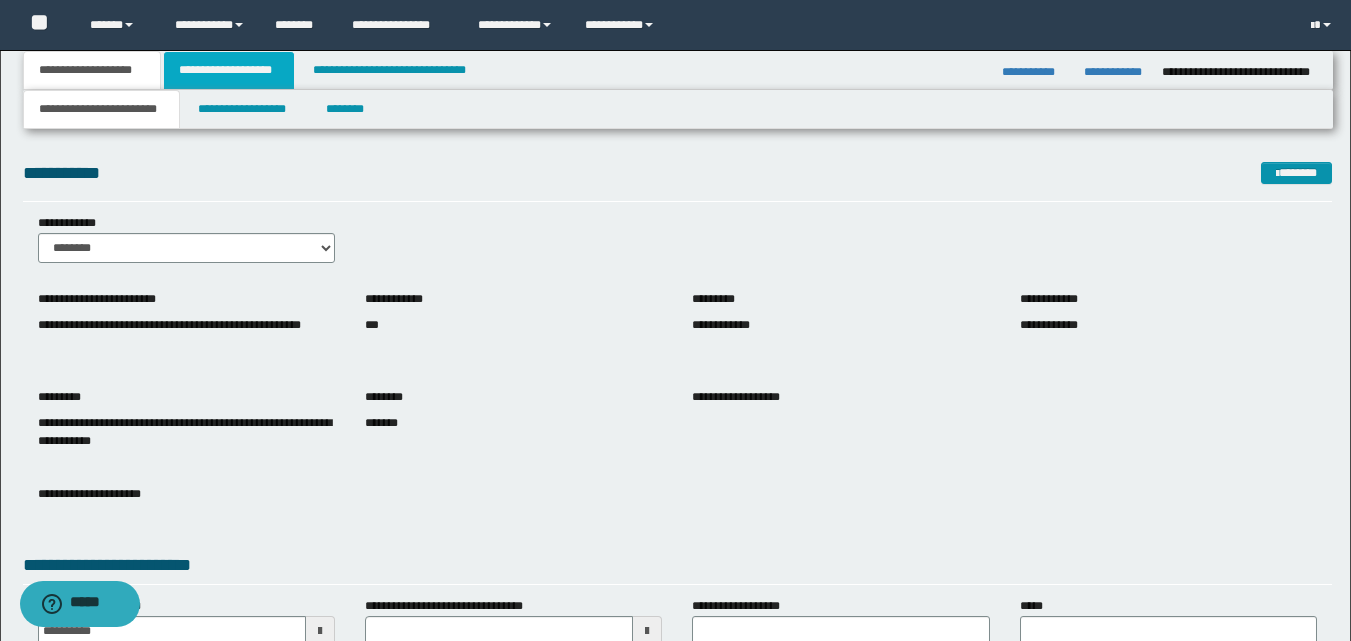 click on "**********" at bounding box center [229, 70] 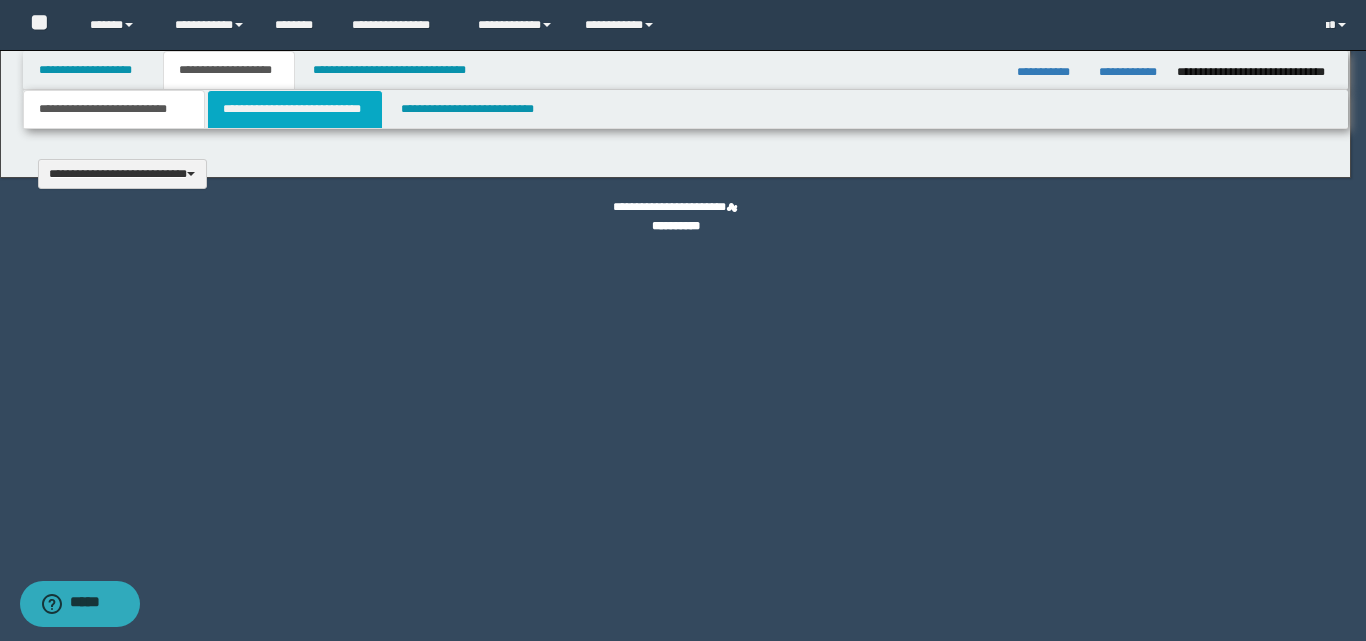 type 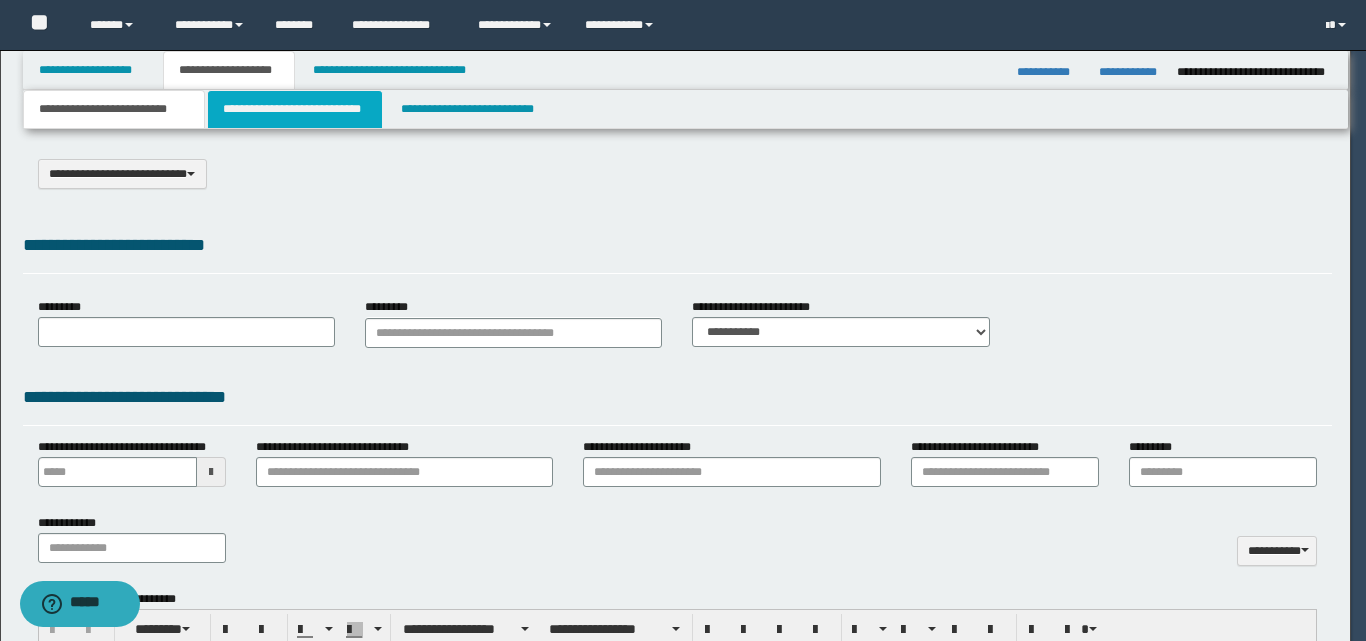 scroll, scrollTop: 0, scrollLeft: 0, axis: both 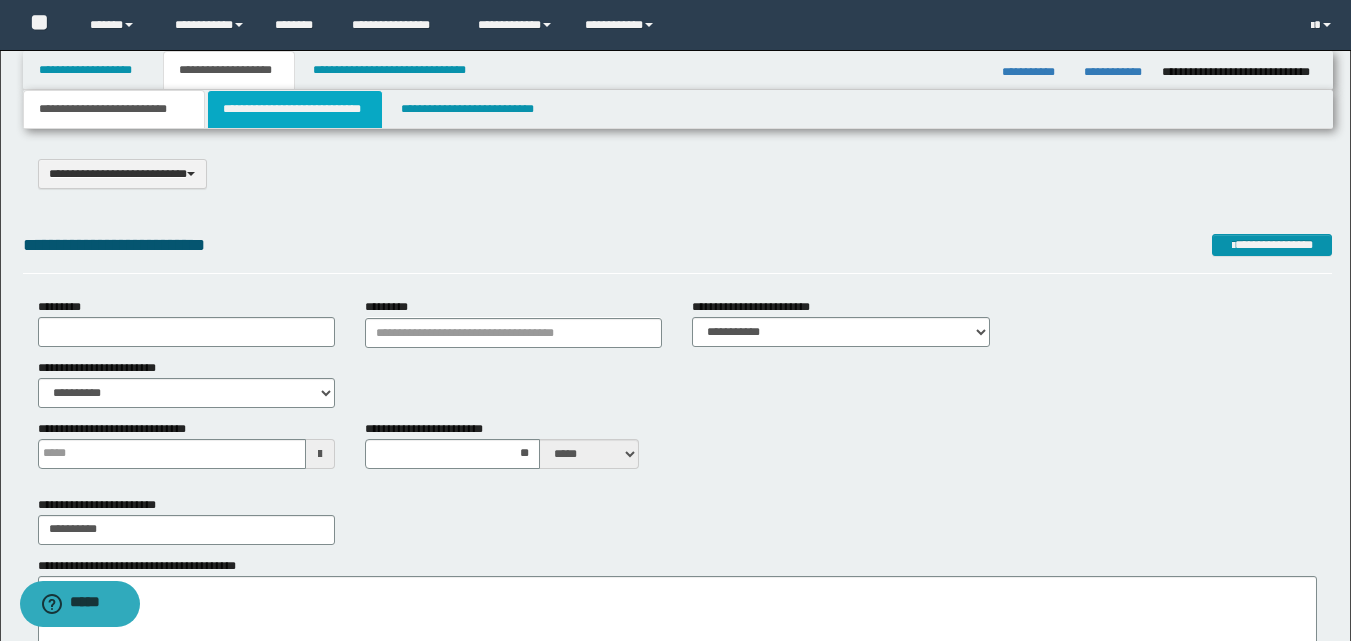 click on "**********" at bounding box center (295, 109) 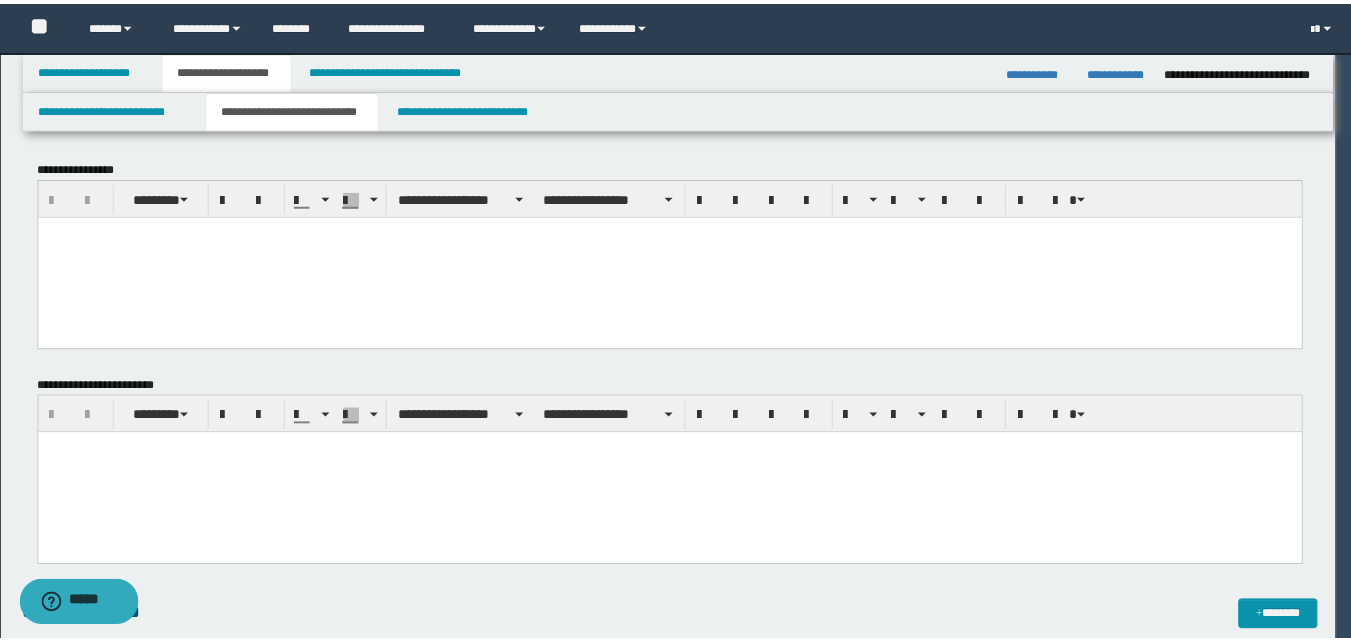 scroll, scrollTop: 0, scrollLeft: 0, axis: both 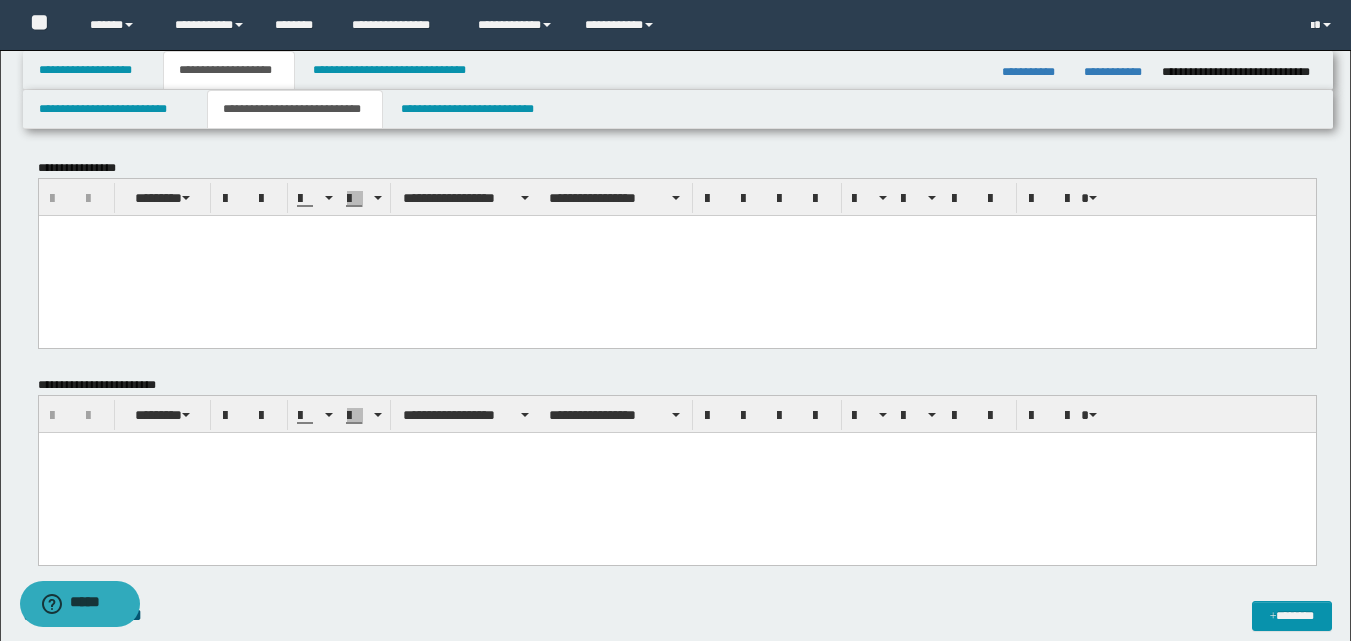 click at bounding box center [676, 447] 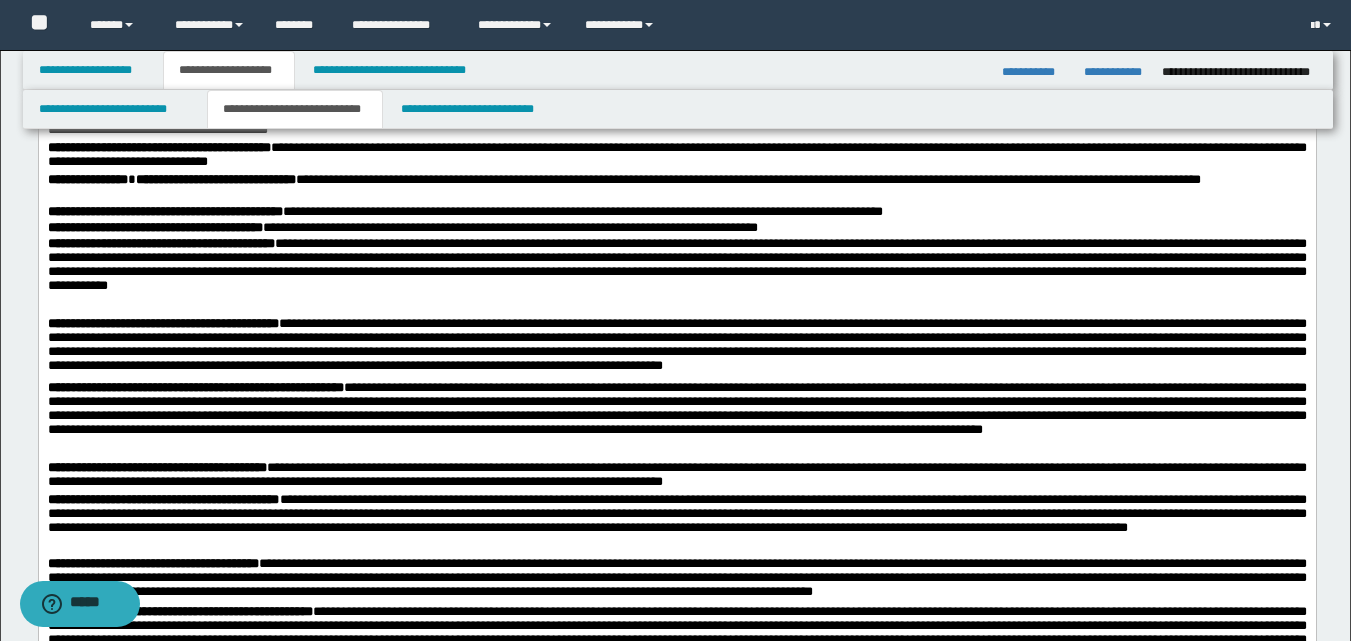 scroll, scrollTop: 333, scrollLeft: 0, axis: vertical 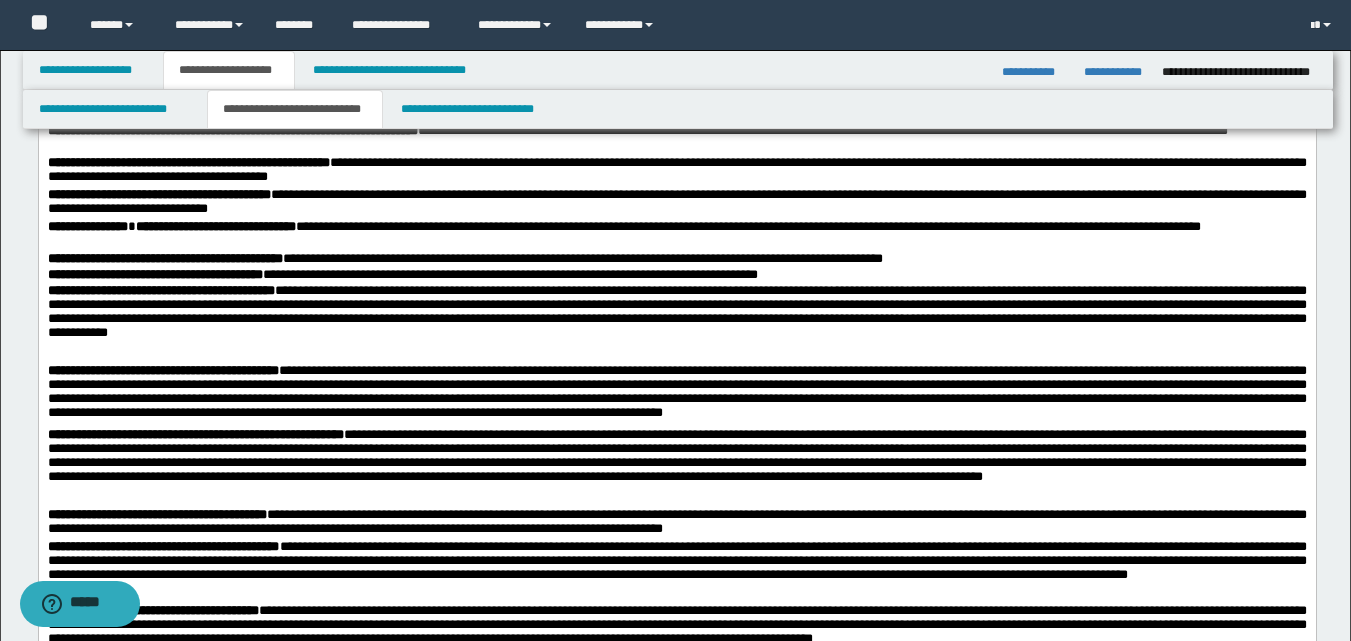 click on "**********" at bounding box center (676, 315) 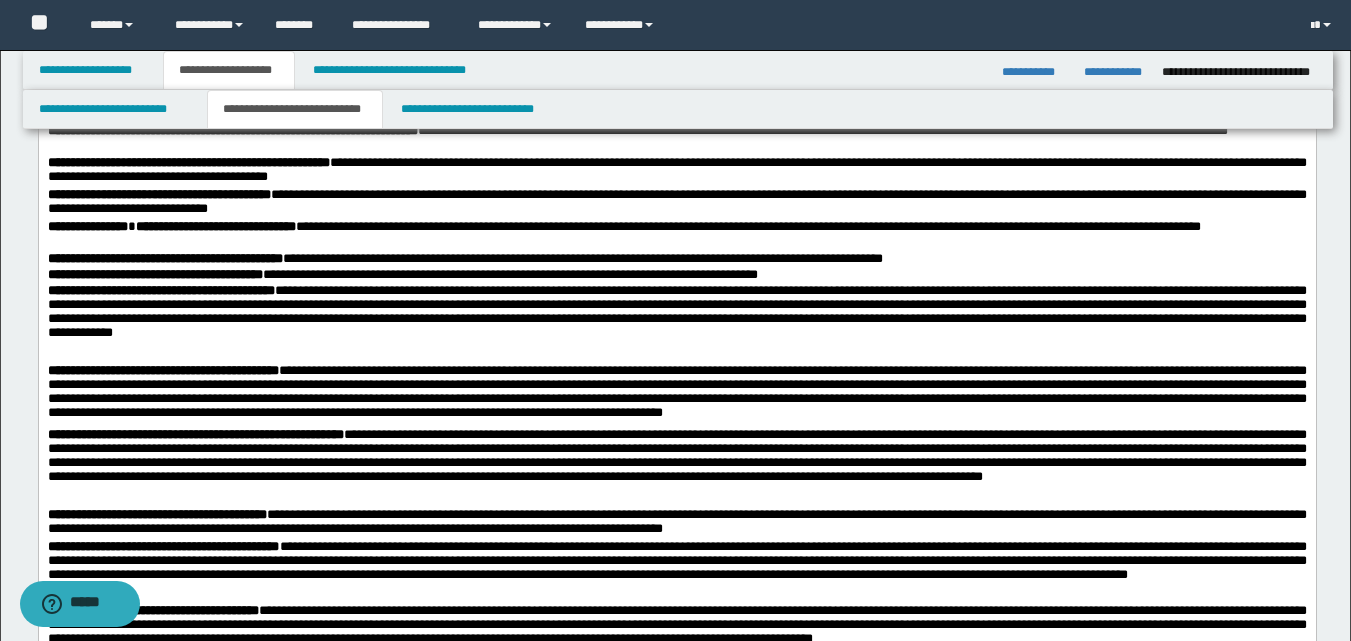 click on "**********" at bounding box center [676, 467] 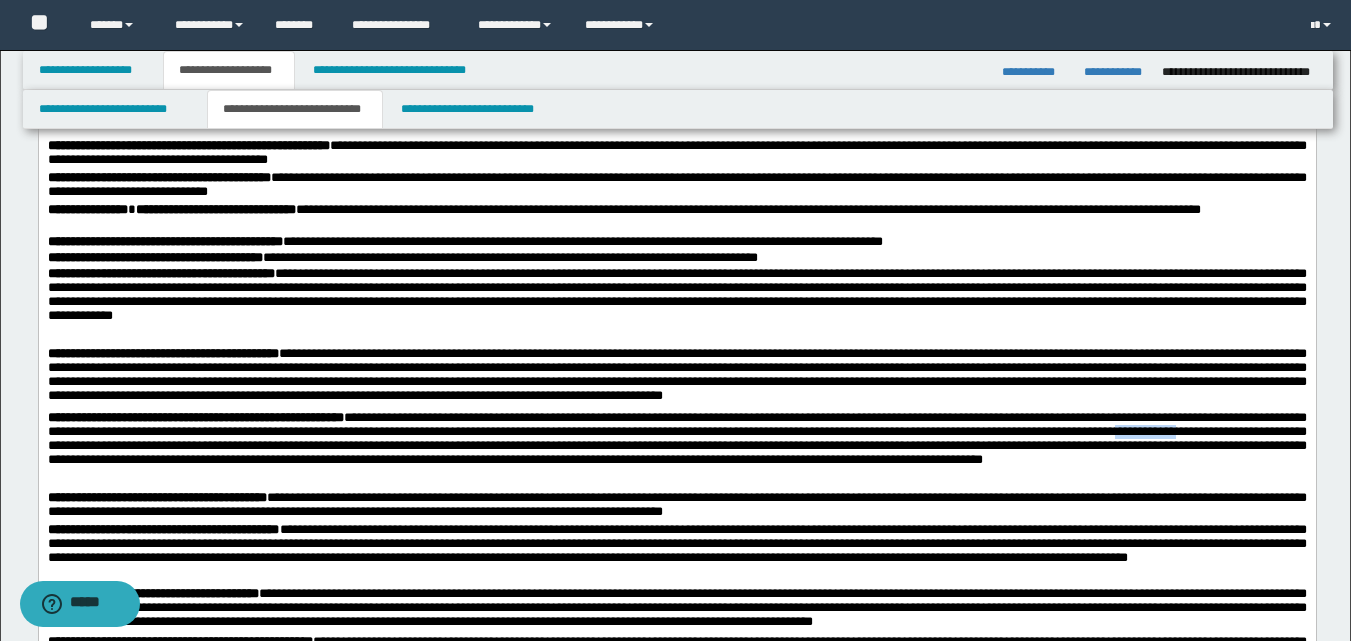 scroll, scrollTop: 333, scrollLeft: 0, axis: vertical 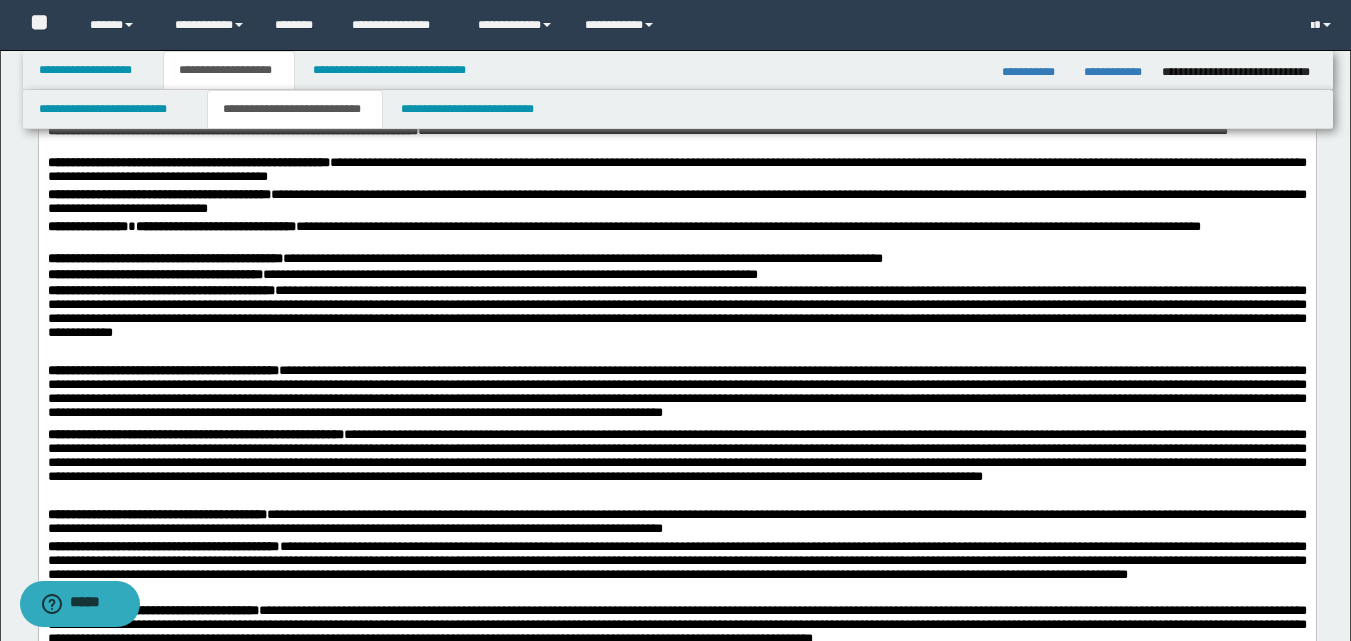 click at bounding box center (676, 355) 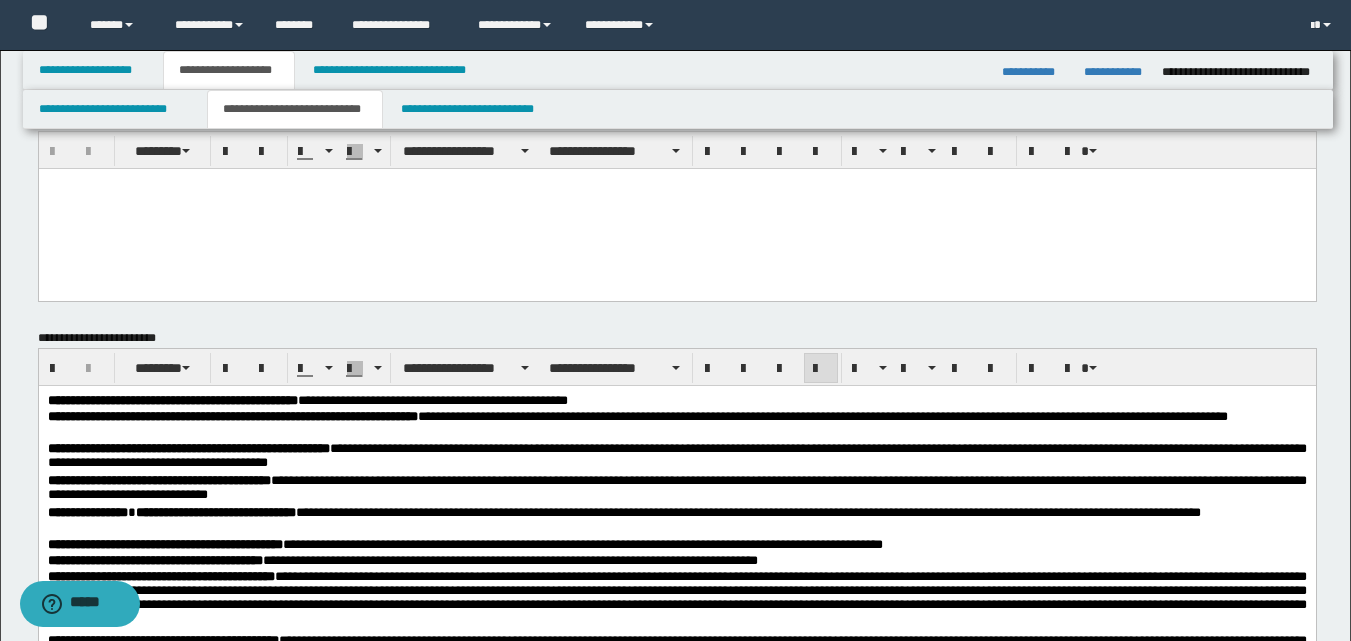 scroll, scrollTop: 0, scrollLeft: 0, axis: both 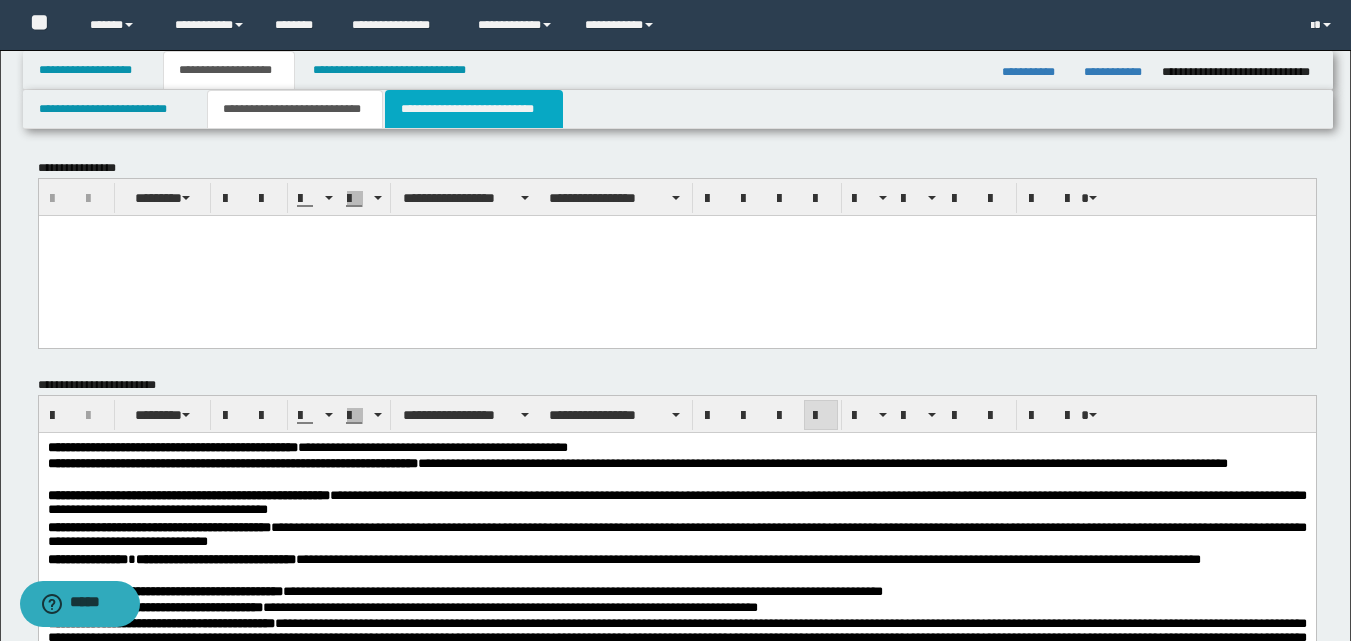 drag, startPoint x: 464, startPoint y: 108, endPoint x: 334, endPoint y: 112, distance: 130.06152 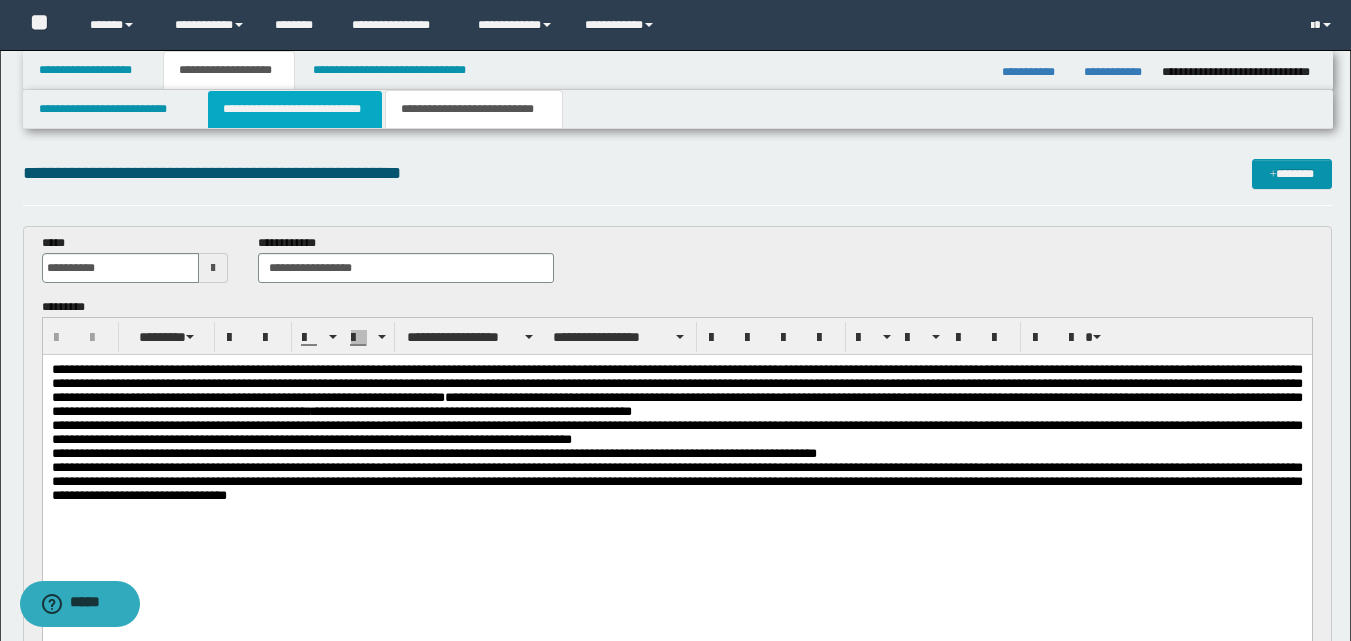 scroll, scrollTop: 0, scrollLeft: 0, axis: both 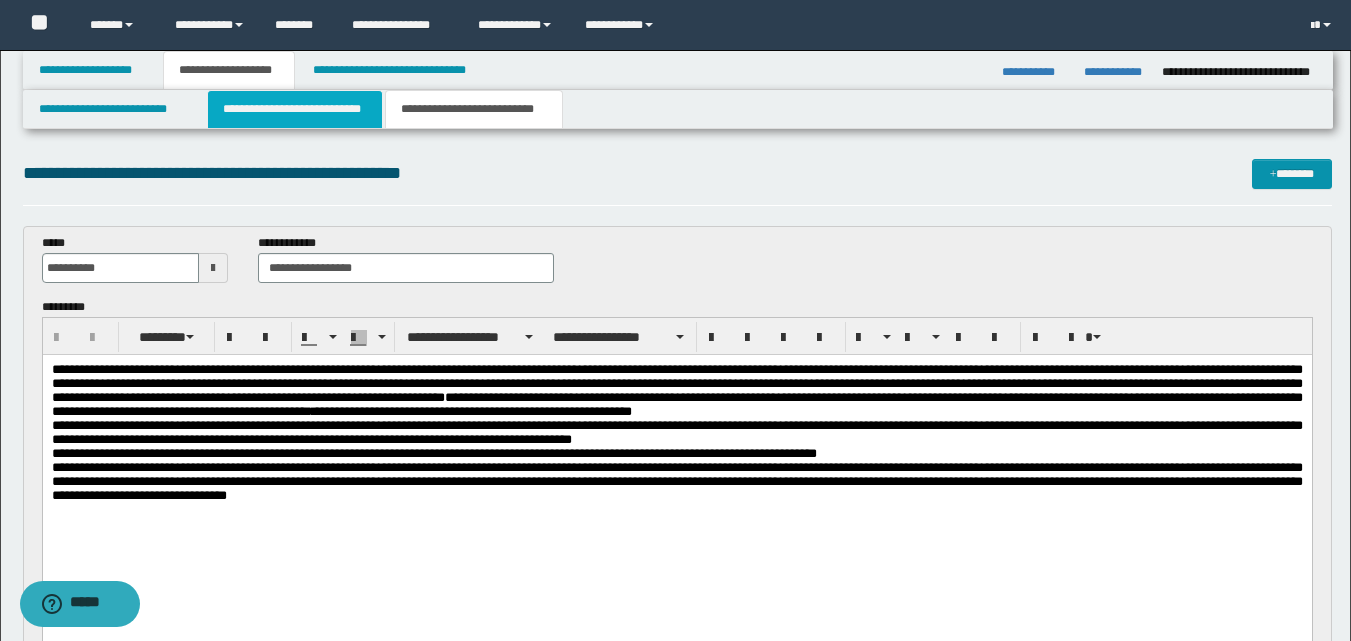 click on "**********" at bounding box center (295, 109) 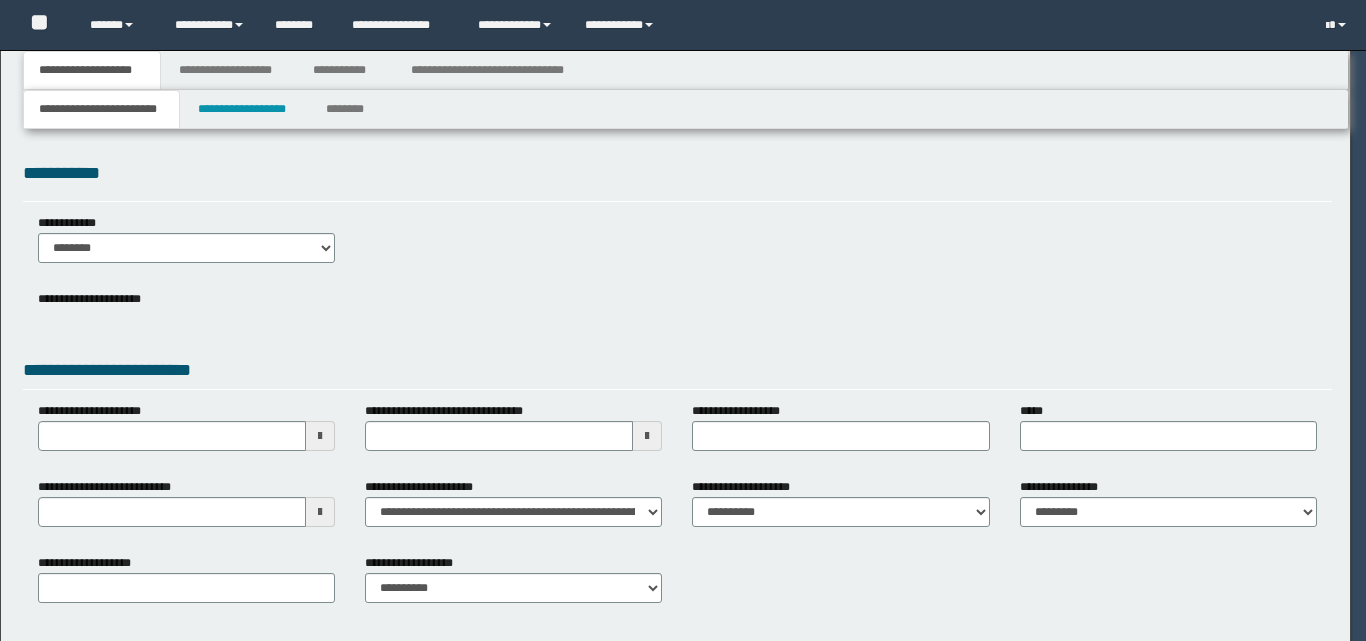 scroll, scrollTop: 0, scrollLeft: 0, axis: both 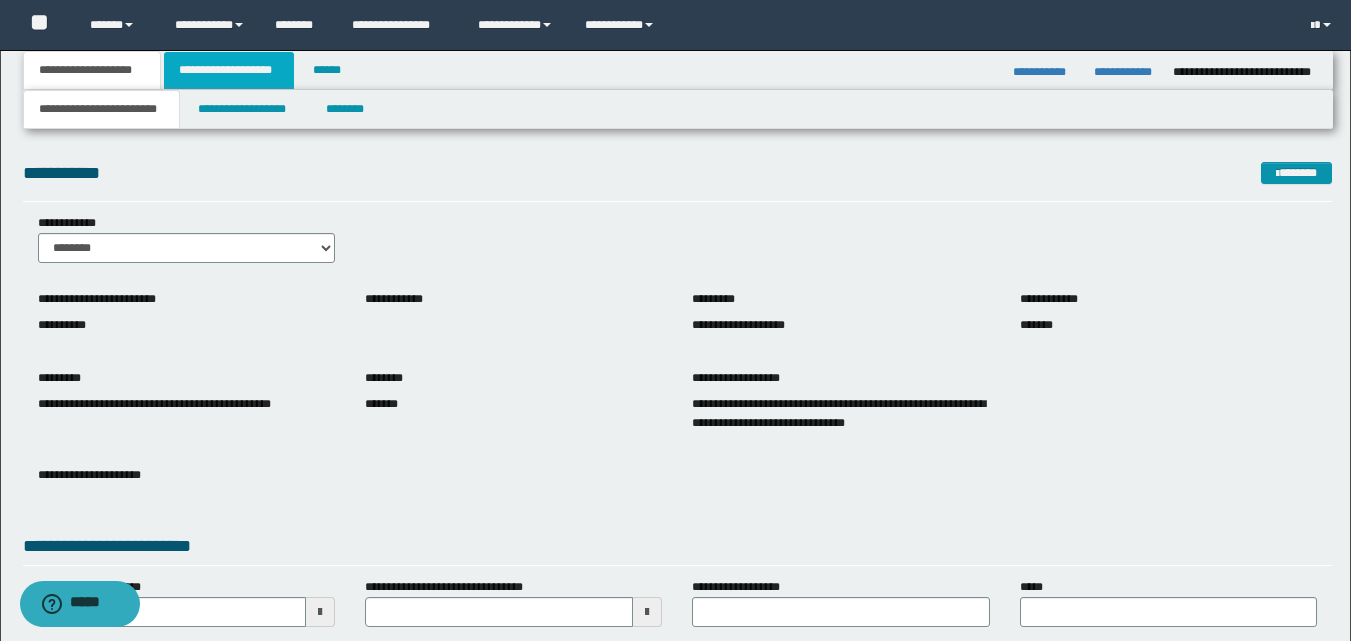 click on "**********" at bounding box center [229, 70] 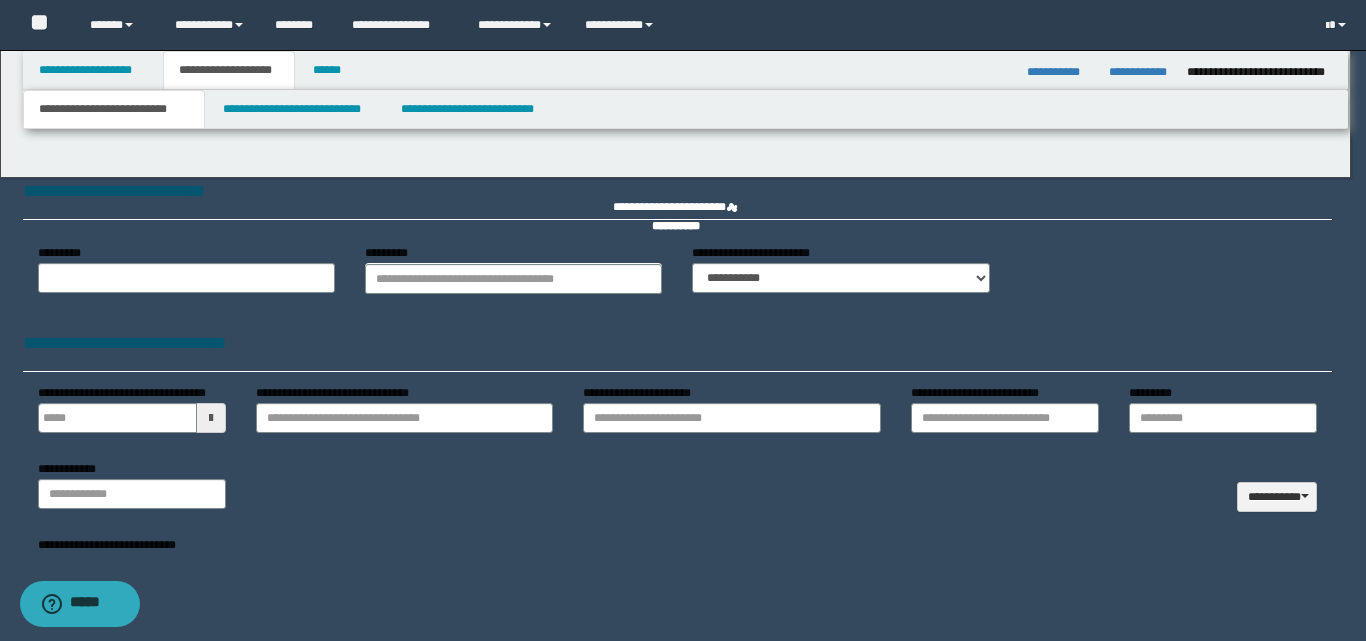 type 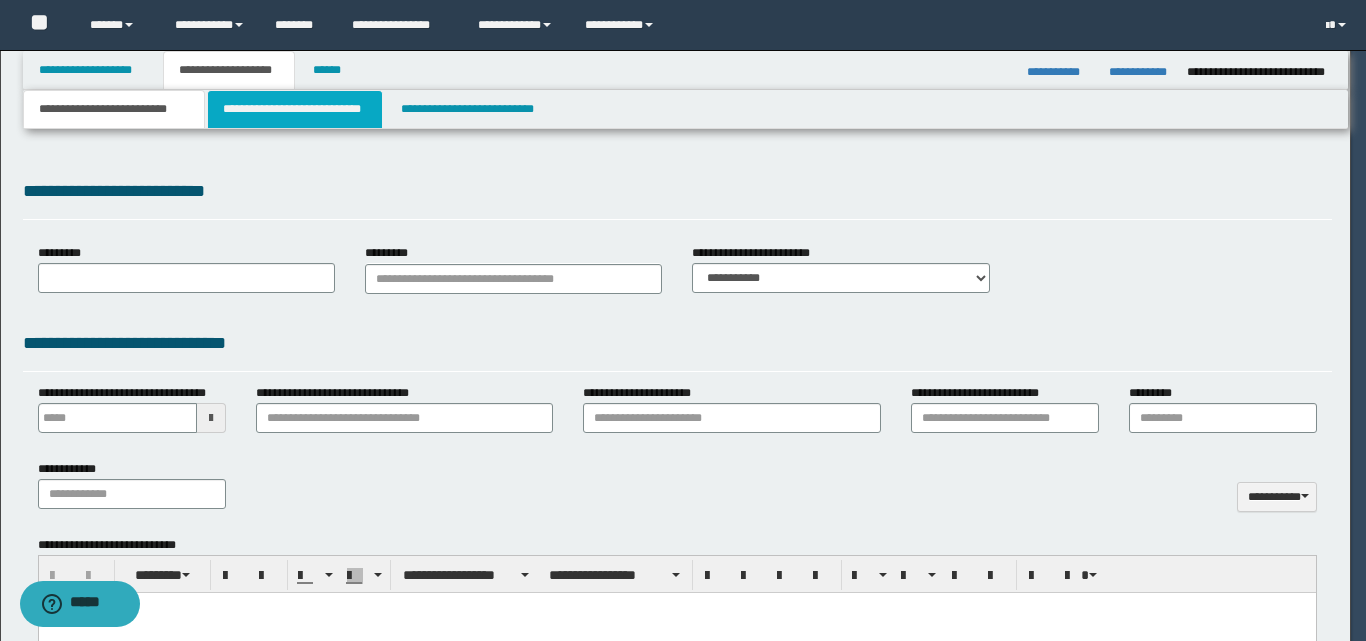 select on "*" 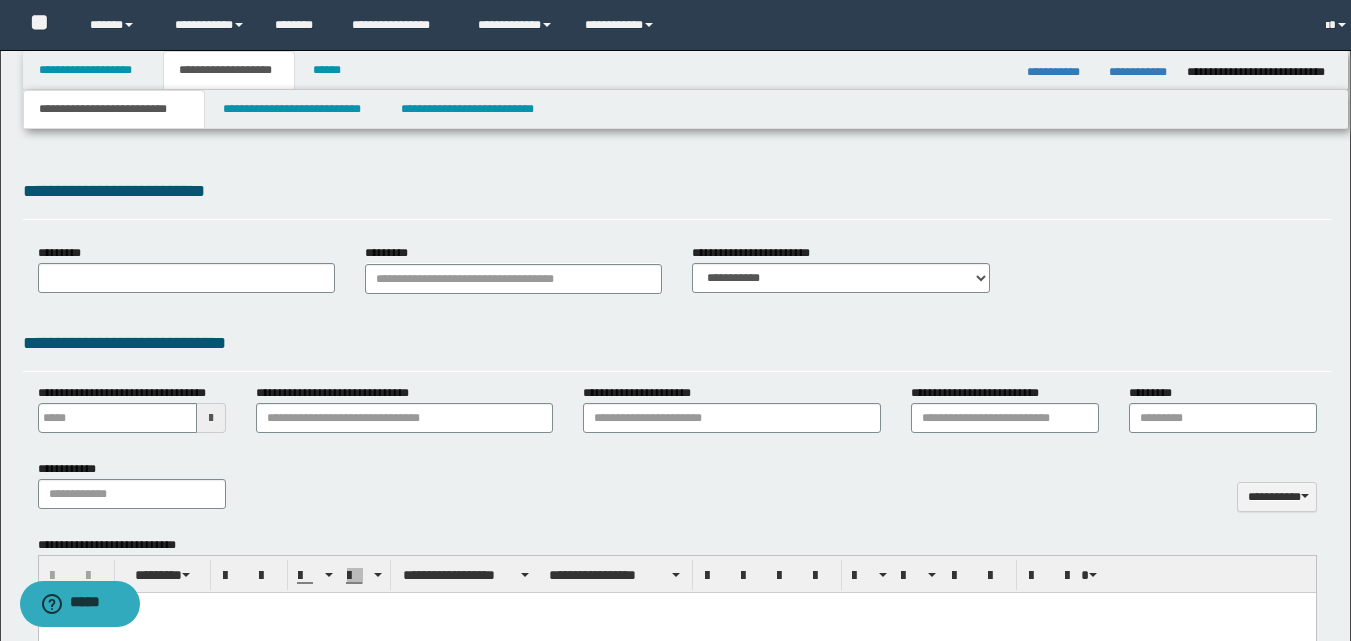 scroll, scrollTop: 0, scrollLeft: 0, axis: both 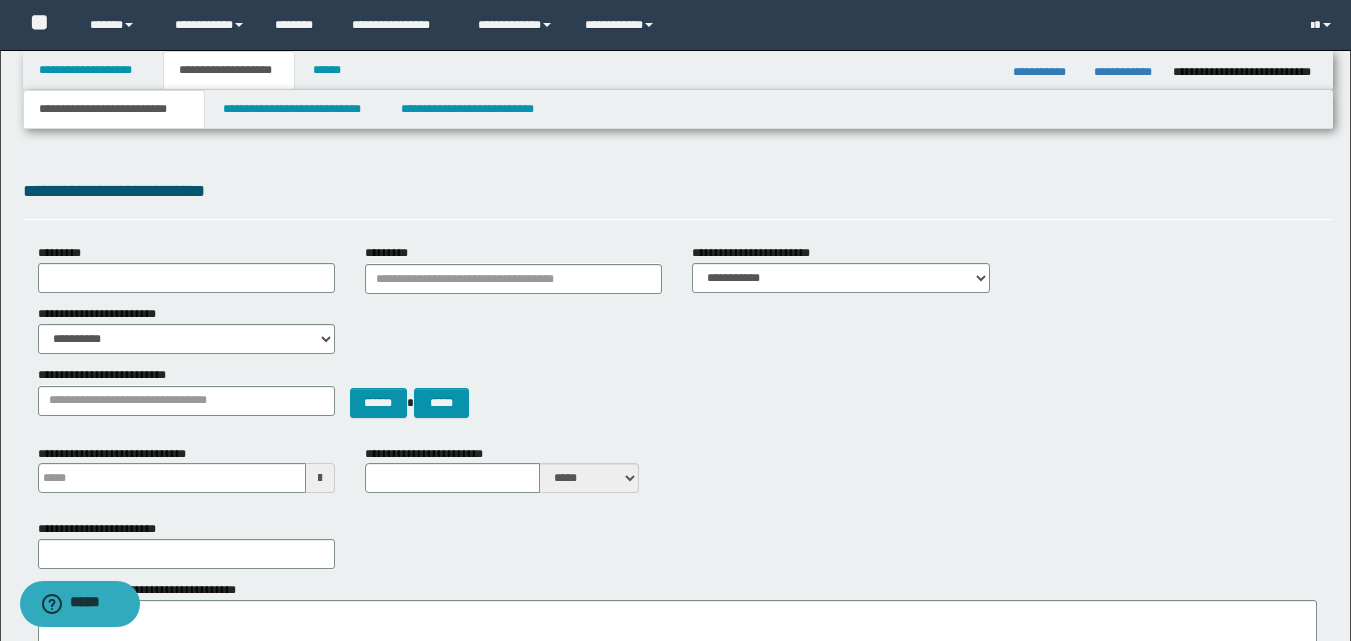 click on "**********" at bounding box center [114, 109] 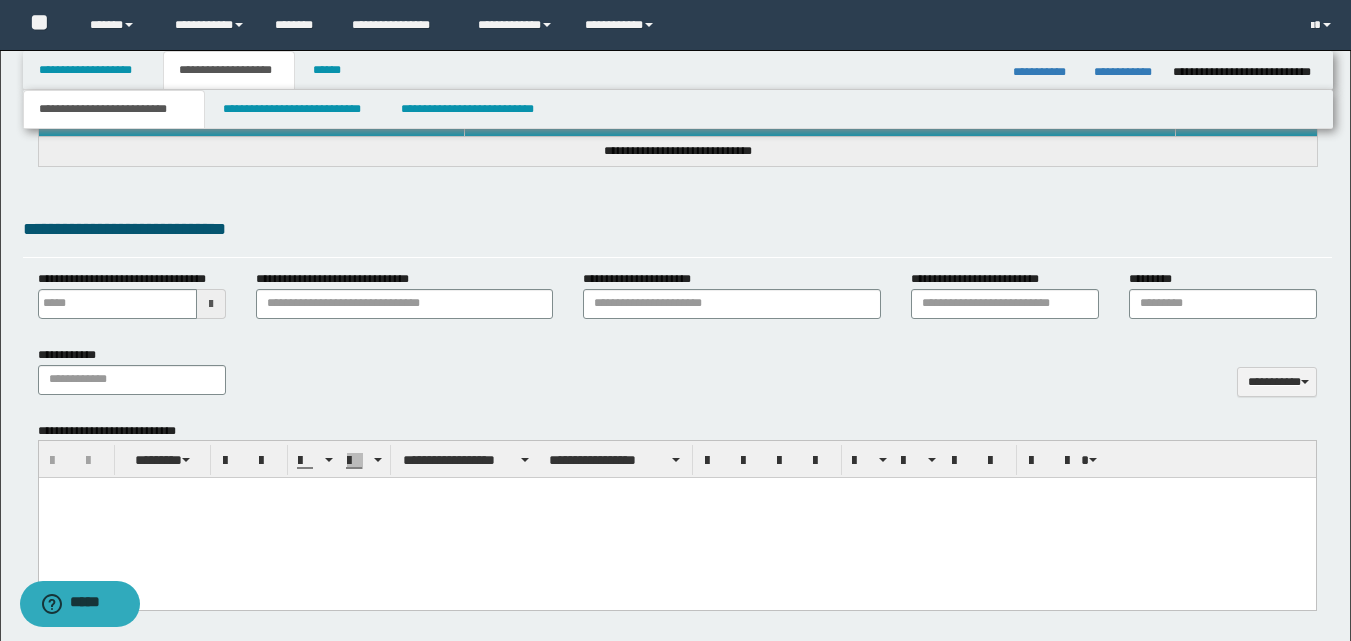scroll, scrollTop: 1000, scrollLeft: 0, axis: vertical 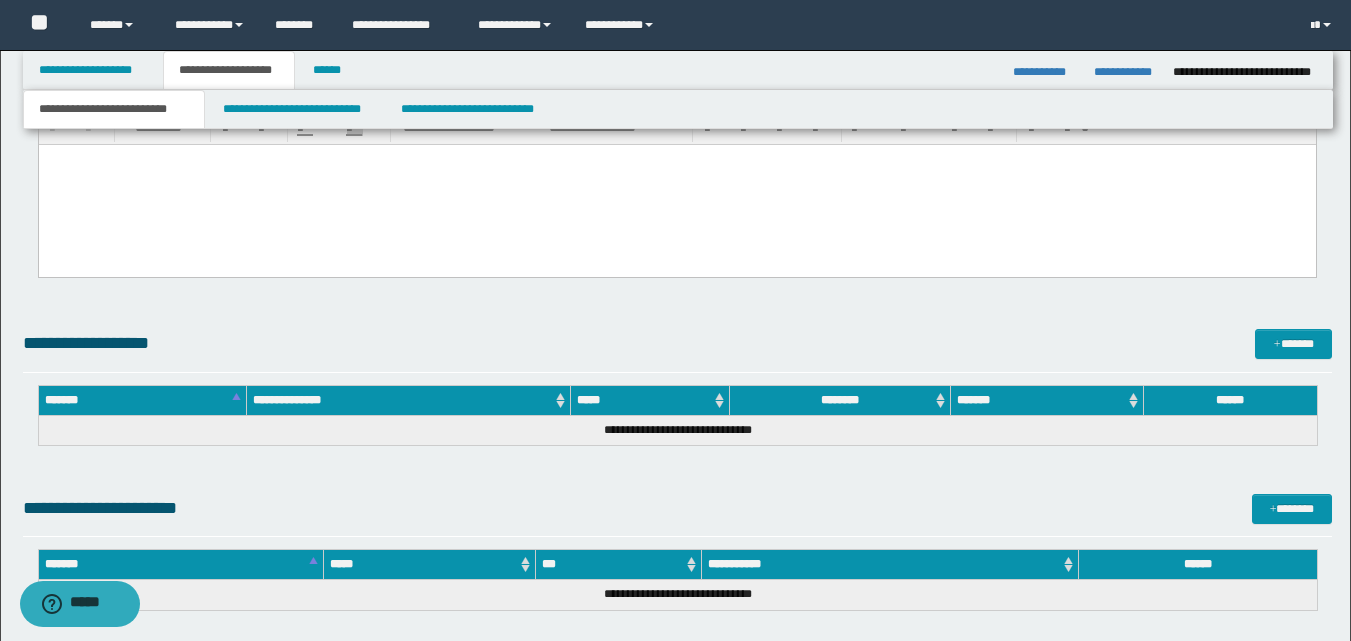 click at bounding box center [676, 185] 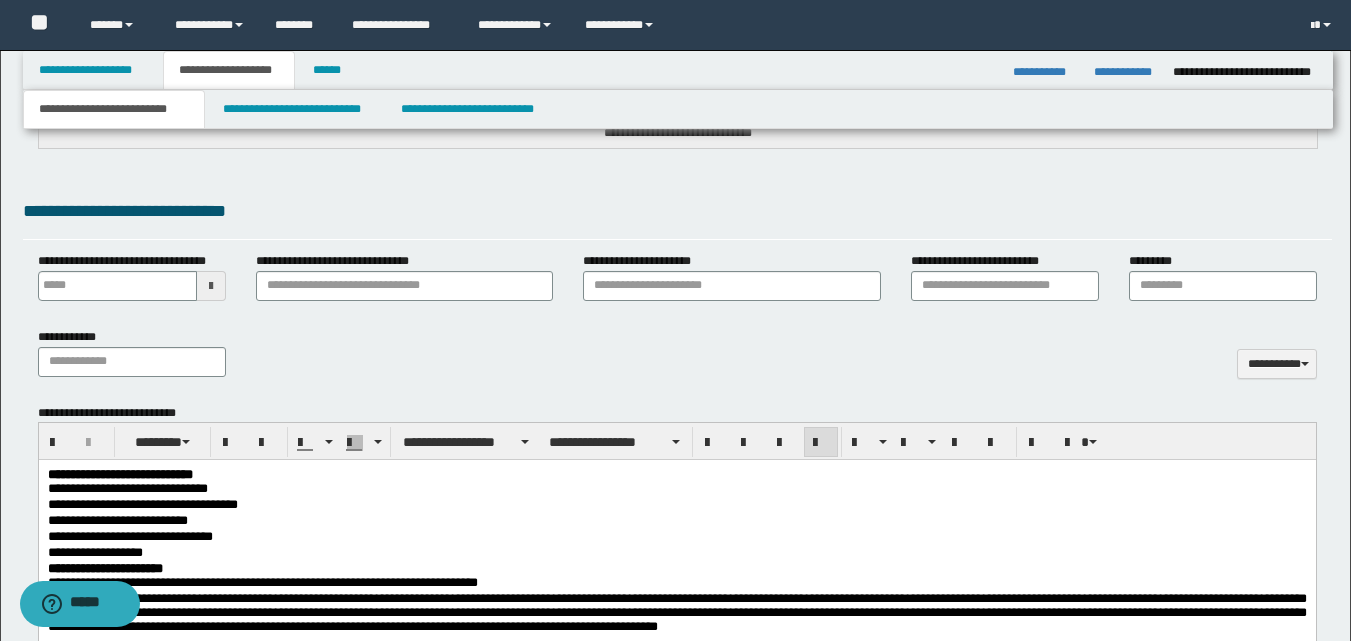 scroll, scrollTop: 333, scrollLeft: 0, axis: vertical 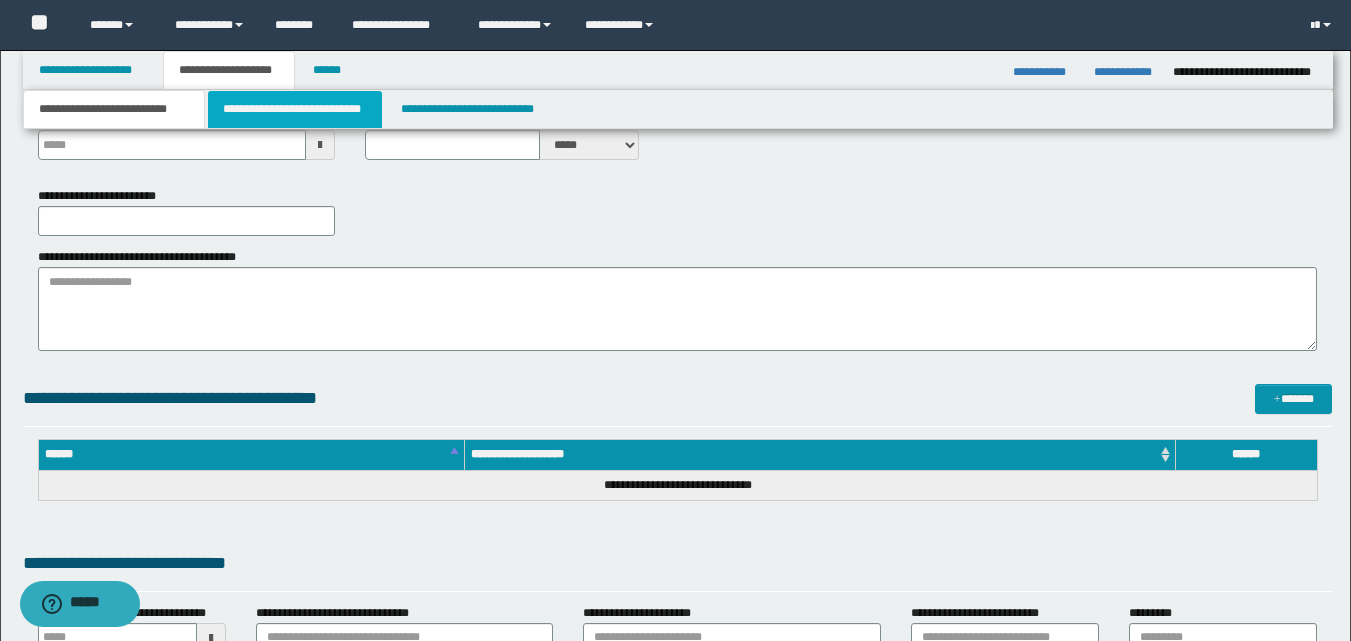 type 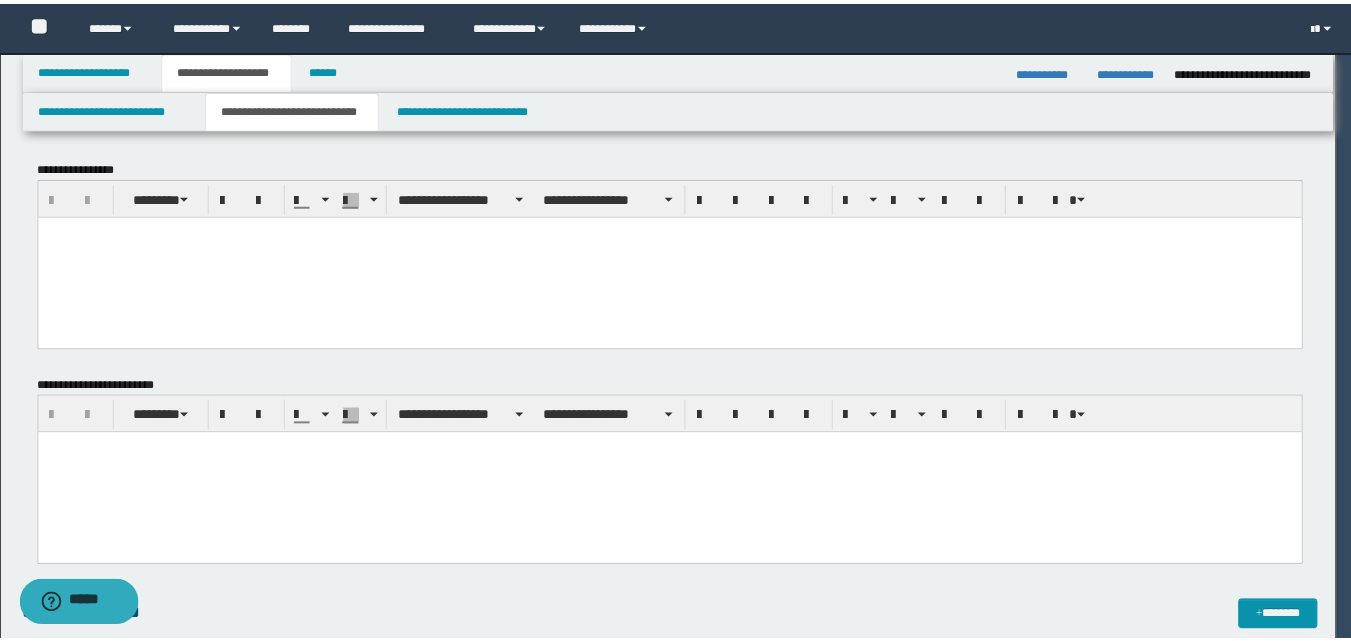 scroll, scrollTop: 0, scrollLeft: 0, axis: both 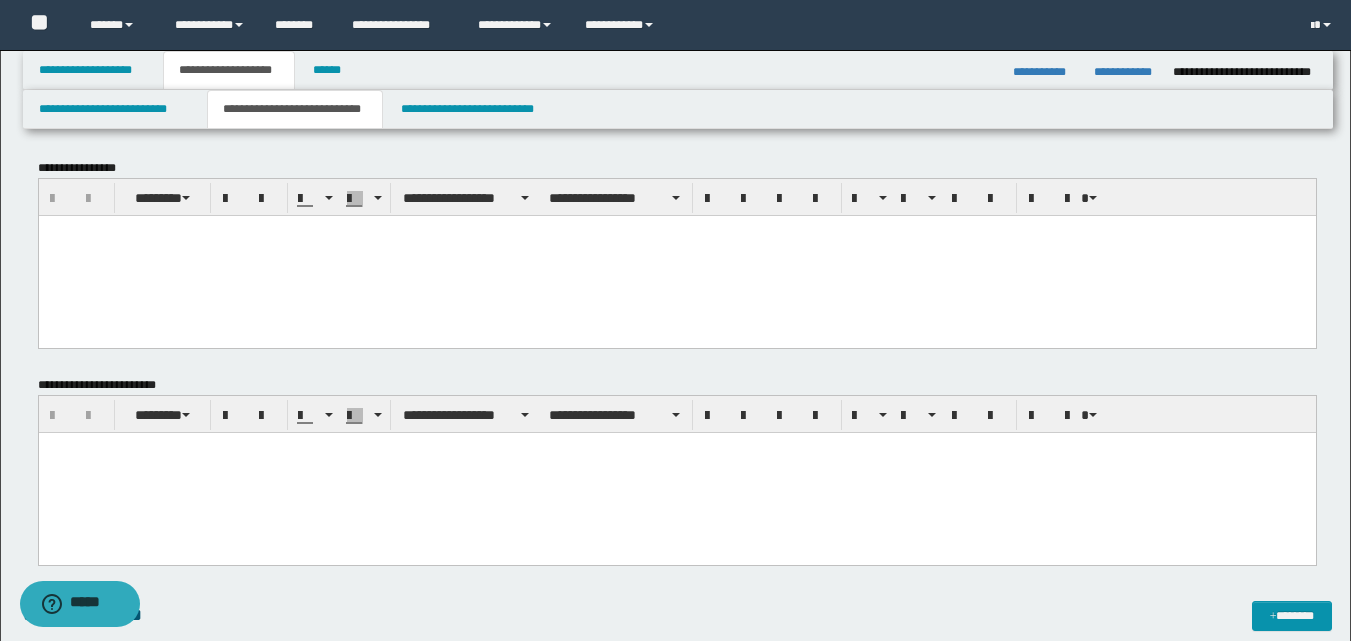 click at bounding box center [676, 472] 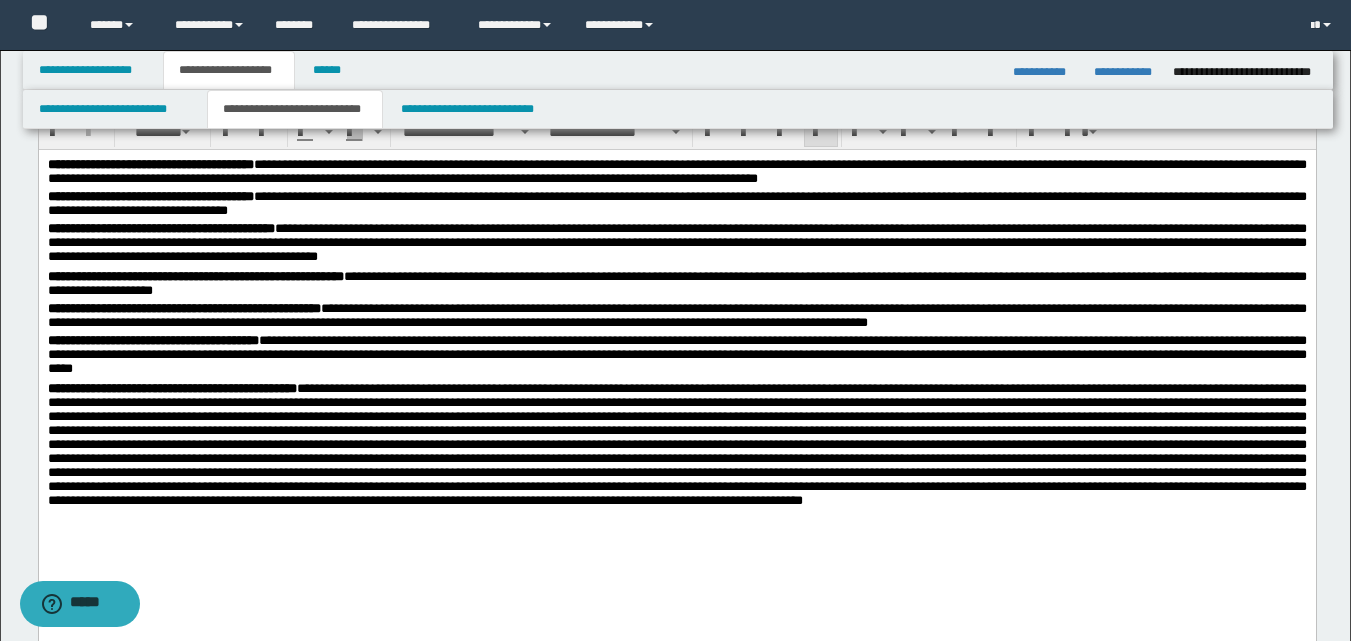 scroll, scrollTop: 333, scrollLeft: 0, axis: vertical 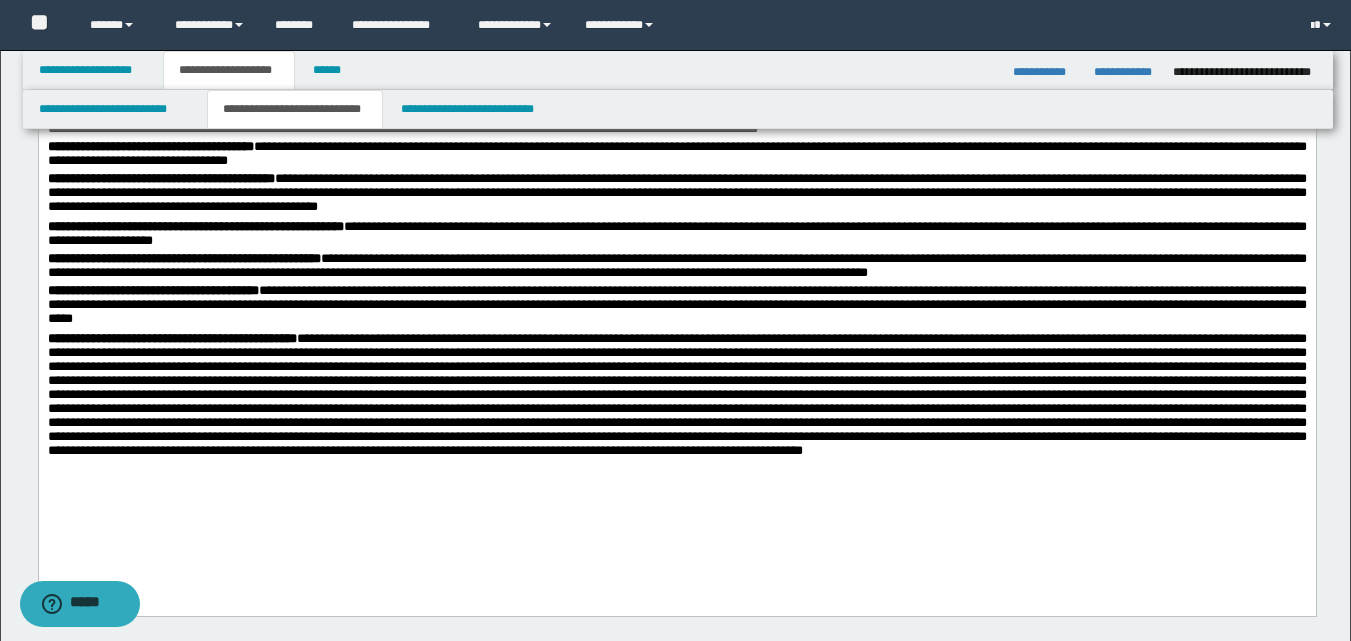 click on "**********" at bounding box center [676, 411] 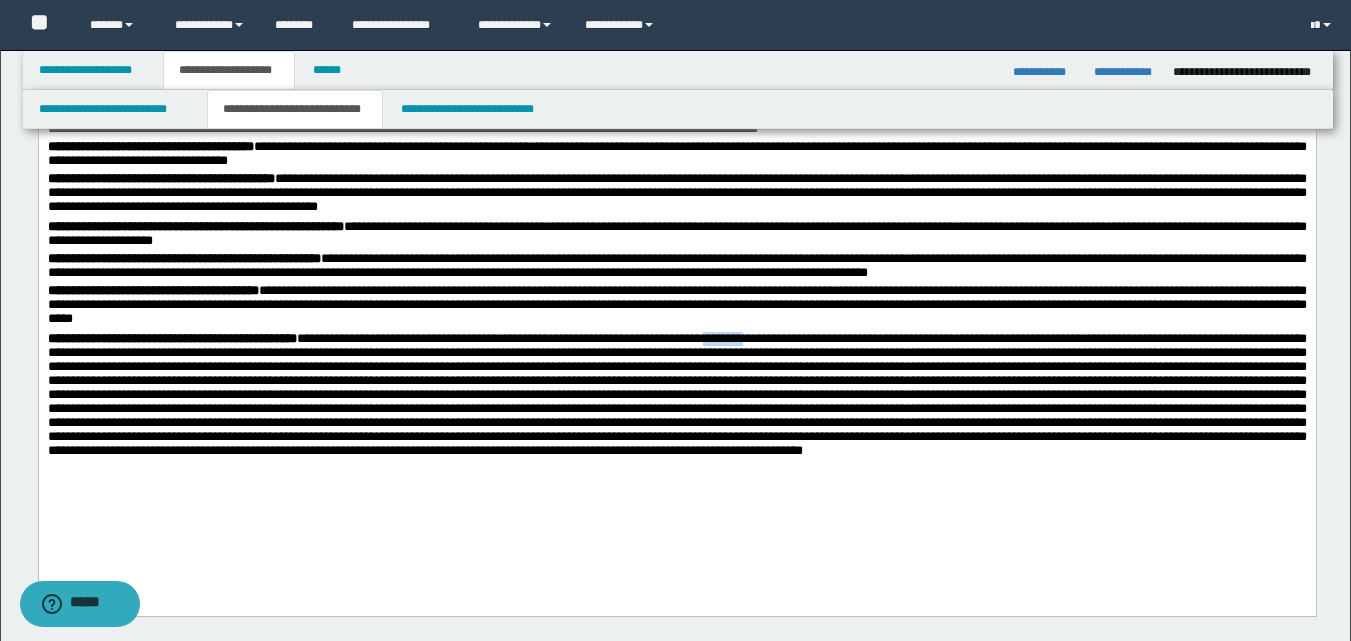 click on "**********" at bounding box center [676, 411] 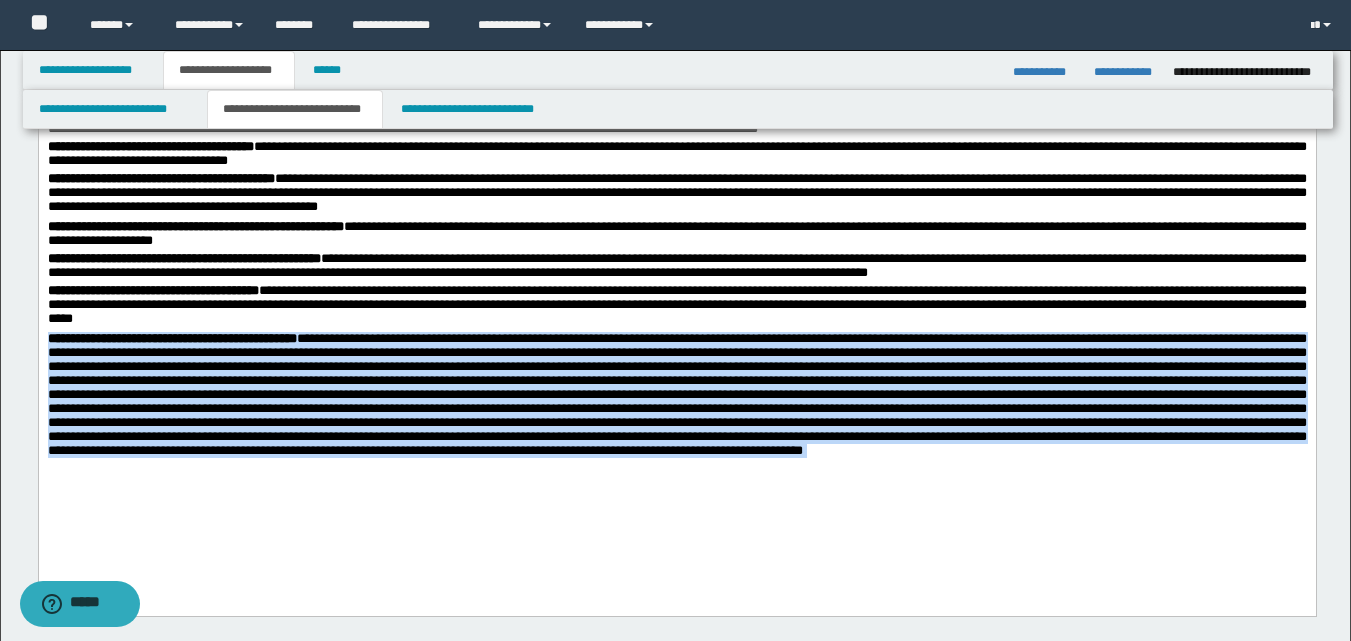 click on "**********" at bounding box center (676, 411) 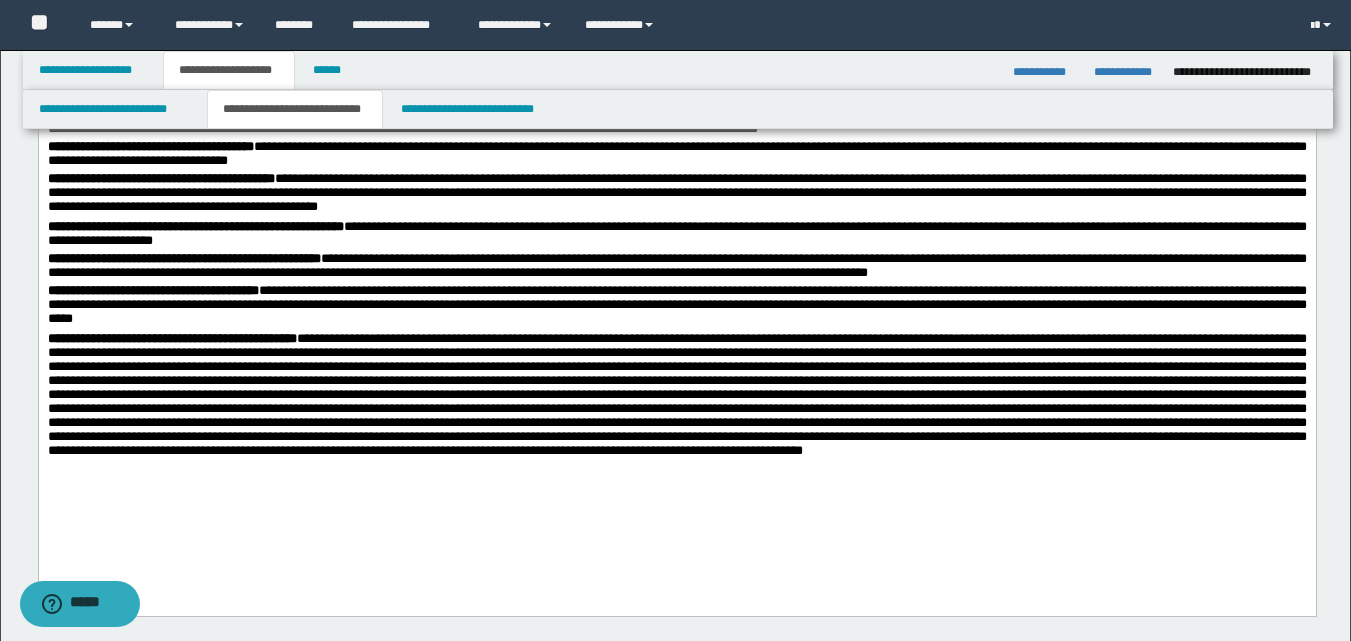 click on "**********" at bounding box center [676, 332] 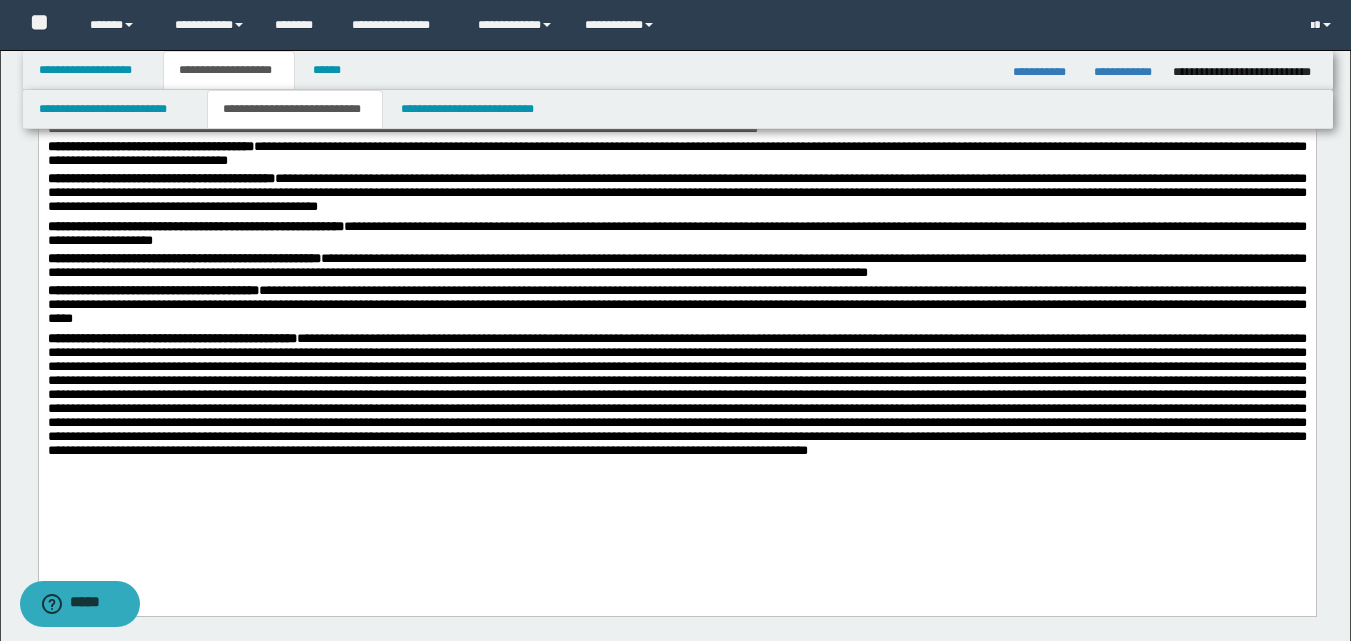 click on "**********" at bounding box center [676, 307] 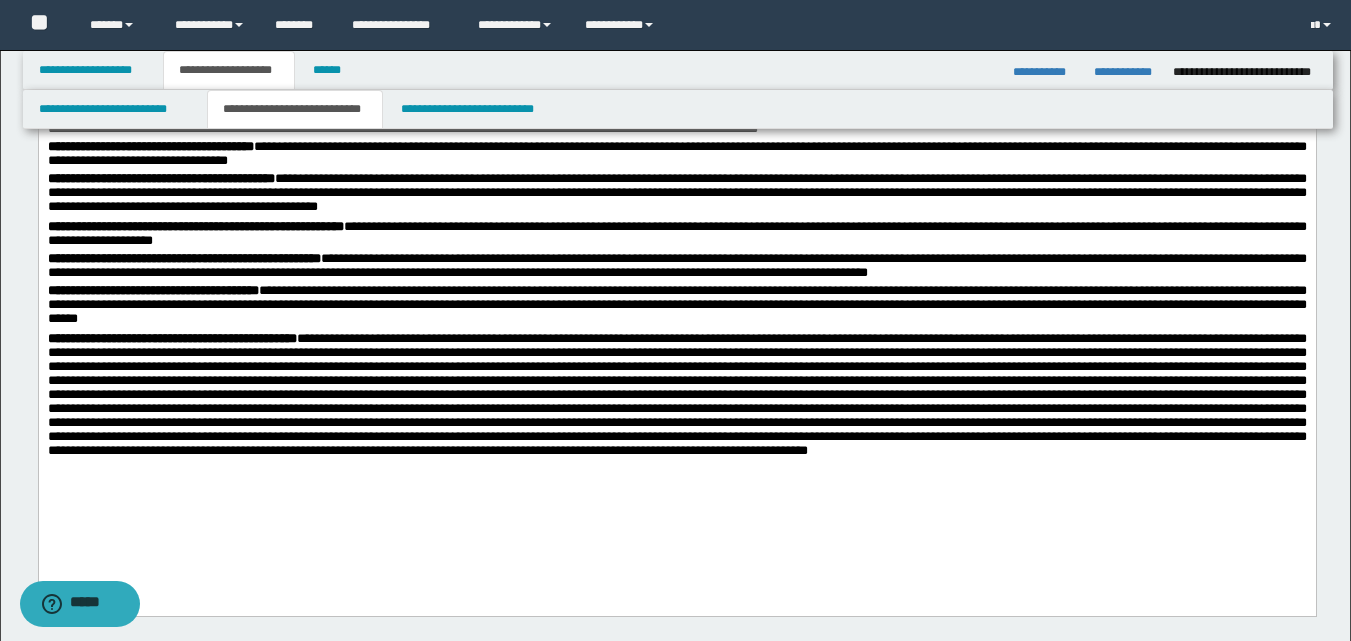 scroll, scrollTop: 0, scrollLeft: 0, axis: both 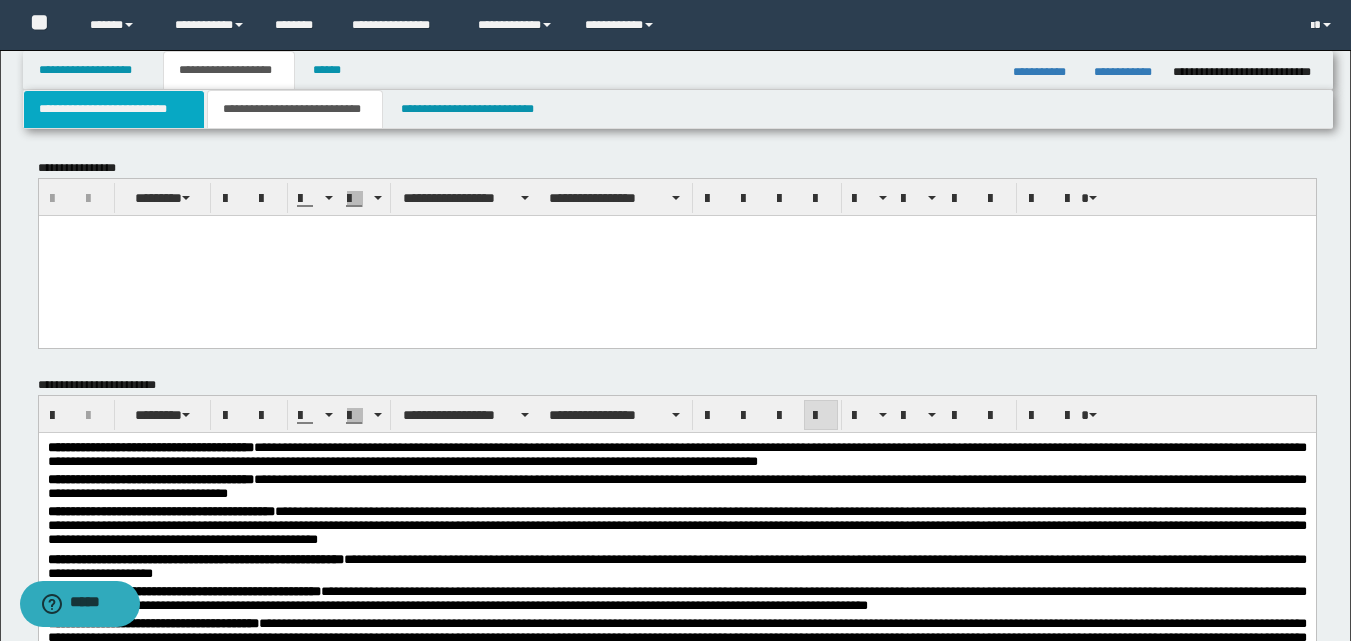 click on "**********" at bounding box center (114, 109) 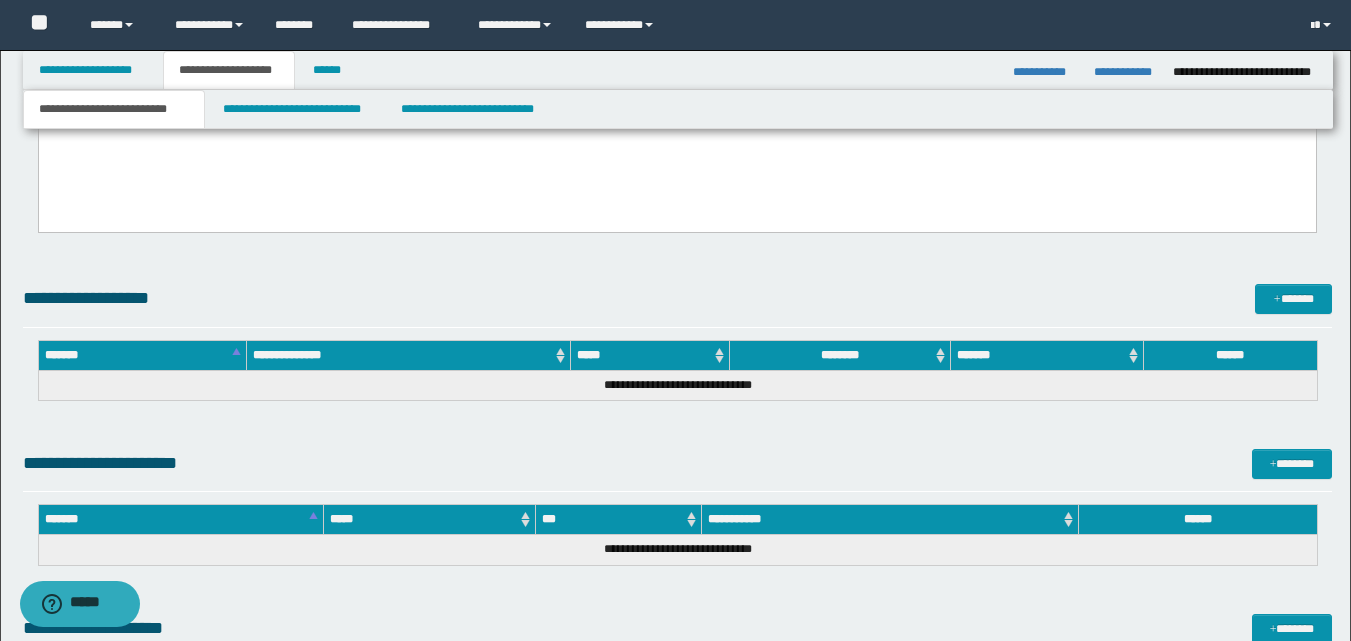 scroll, scrollTop: 1000, scrollLeft: 0, axis: vertical 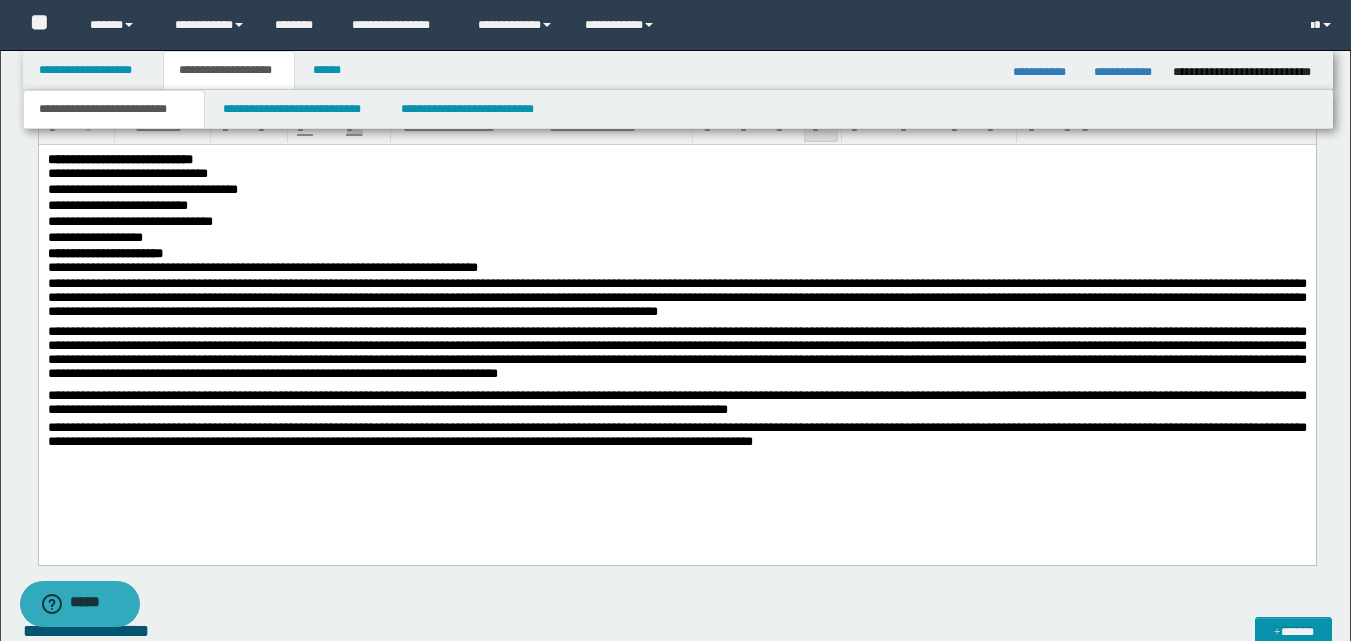 click on "**********" at bounding box center [676, 191] 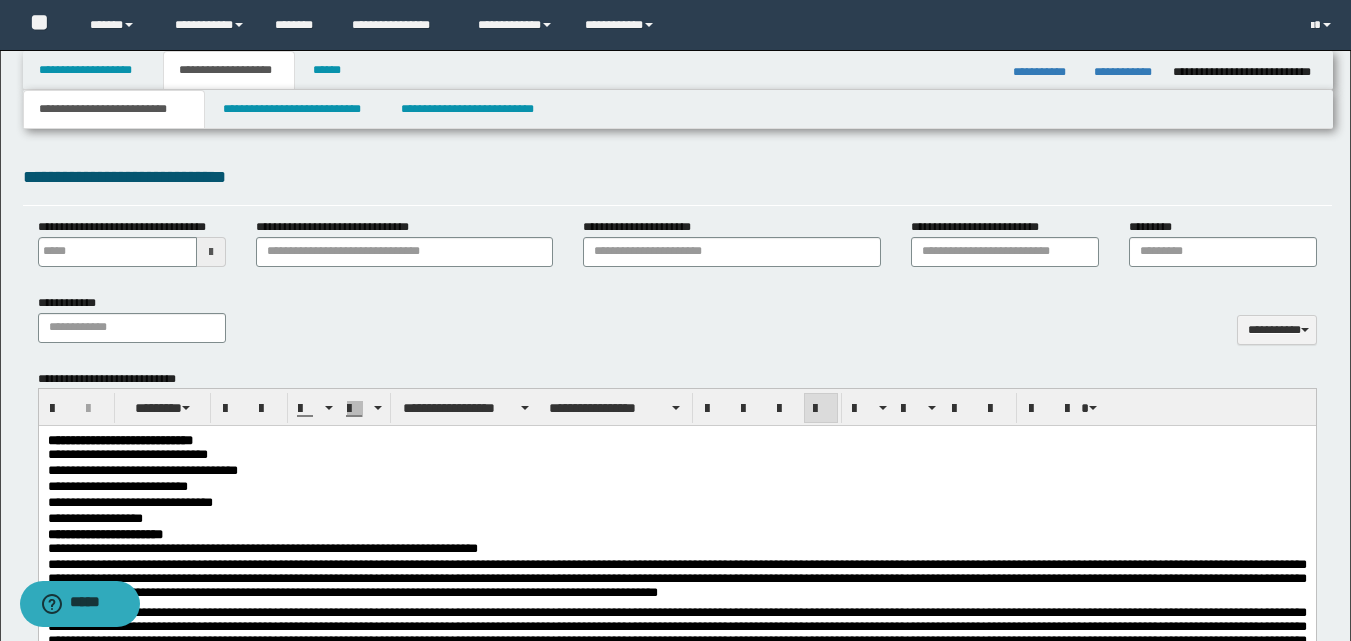 scroll, scrollTop: 667, scrollLeft: 0, axis: vertical 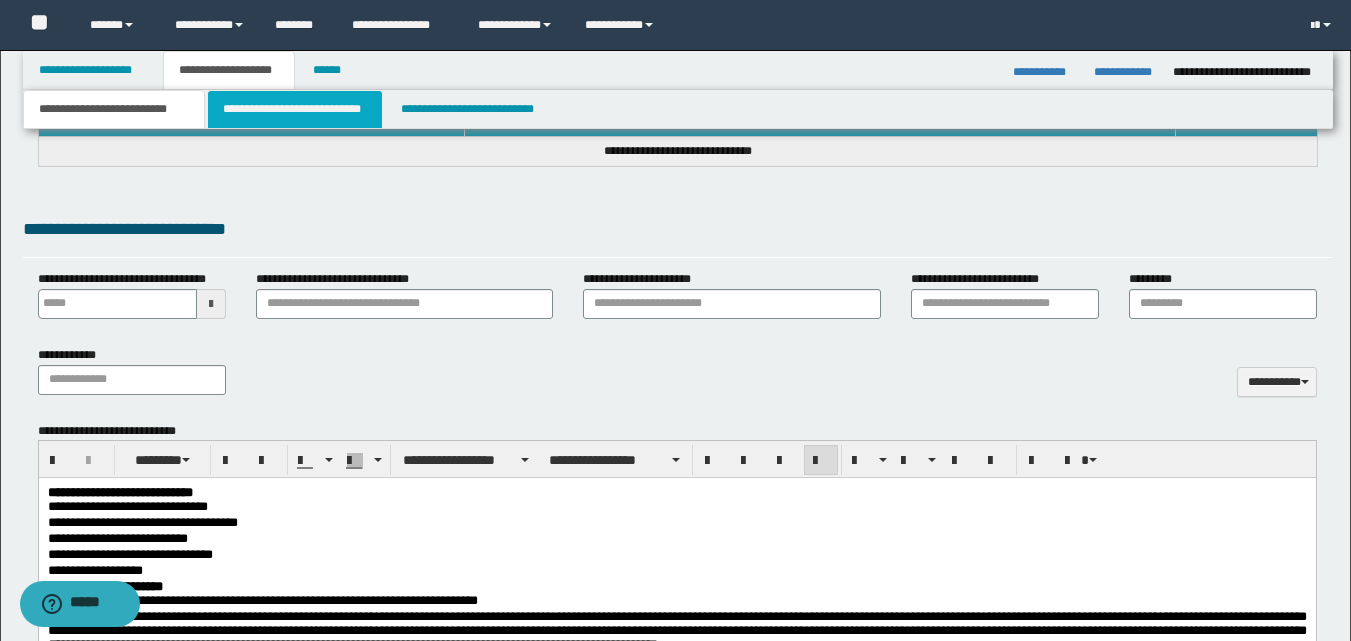 click on "**********" at bounding box center [295, 109] 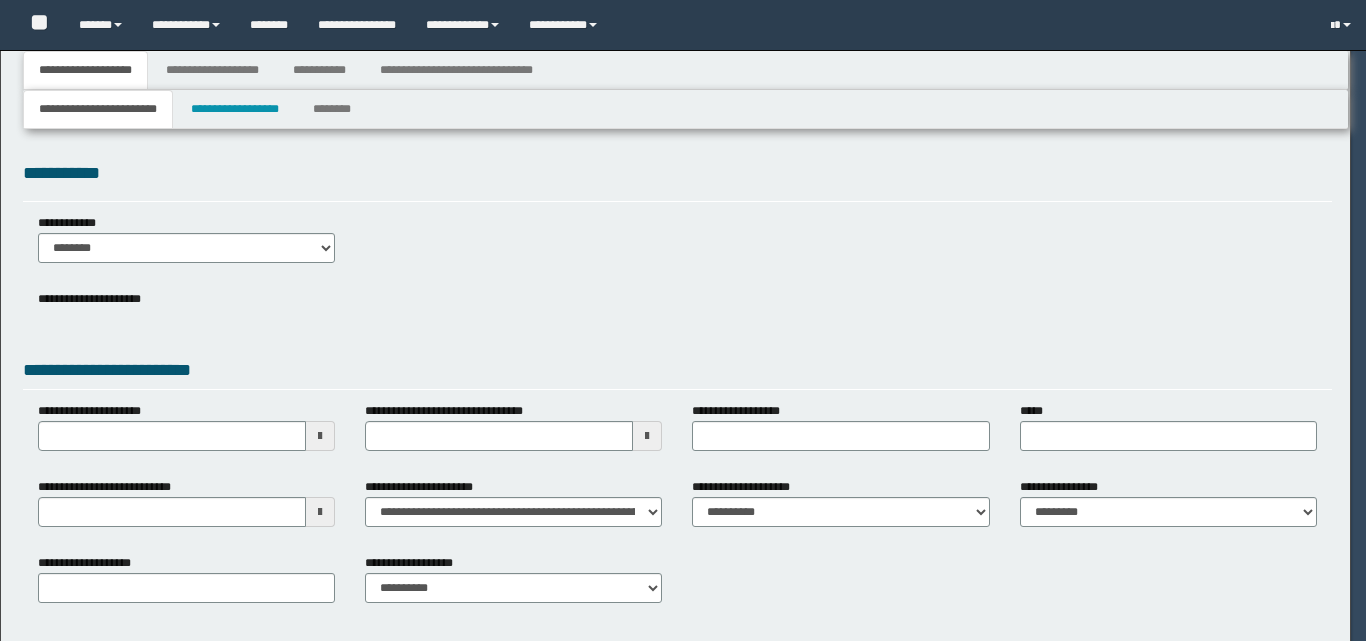 scroll, scrollTop: 0, scrollLeft: 0, axis: both 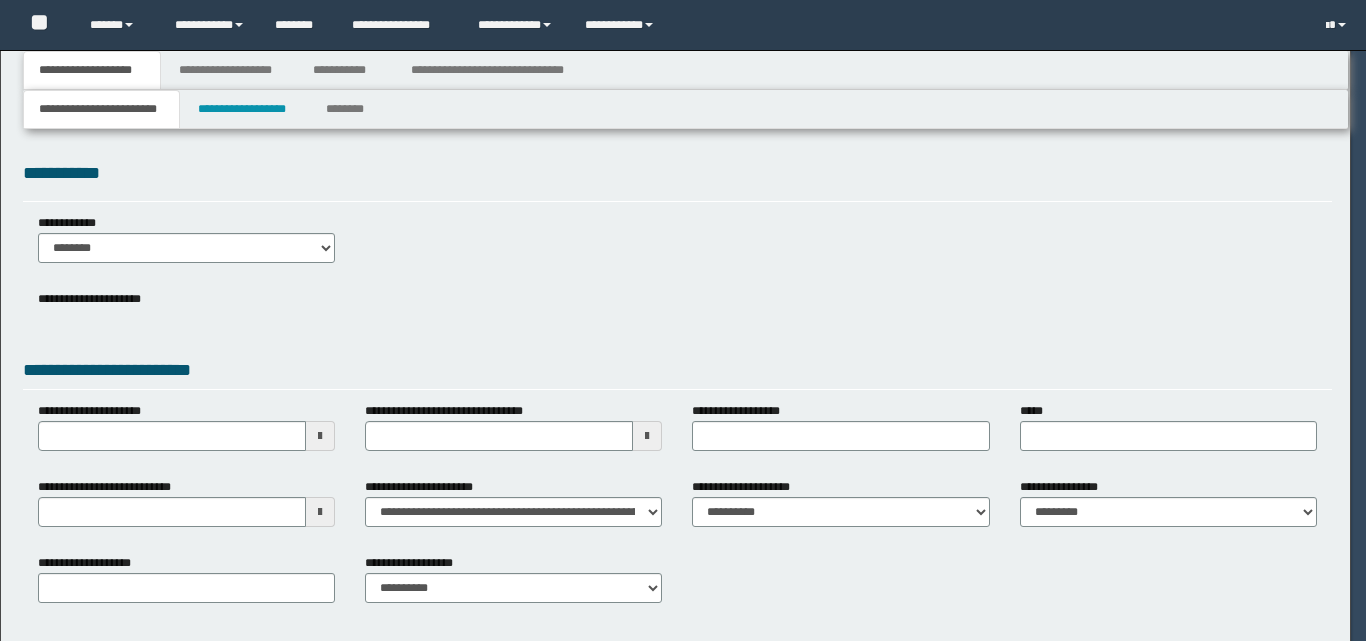 select on "*" 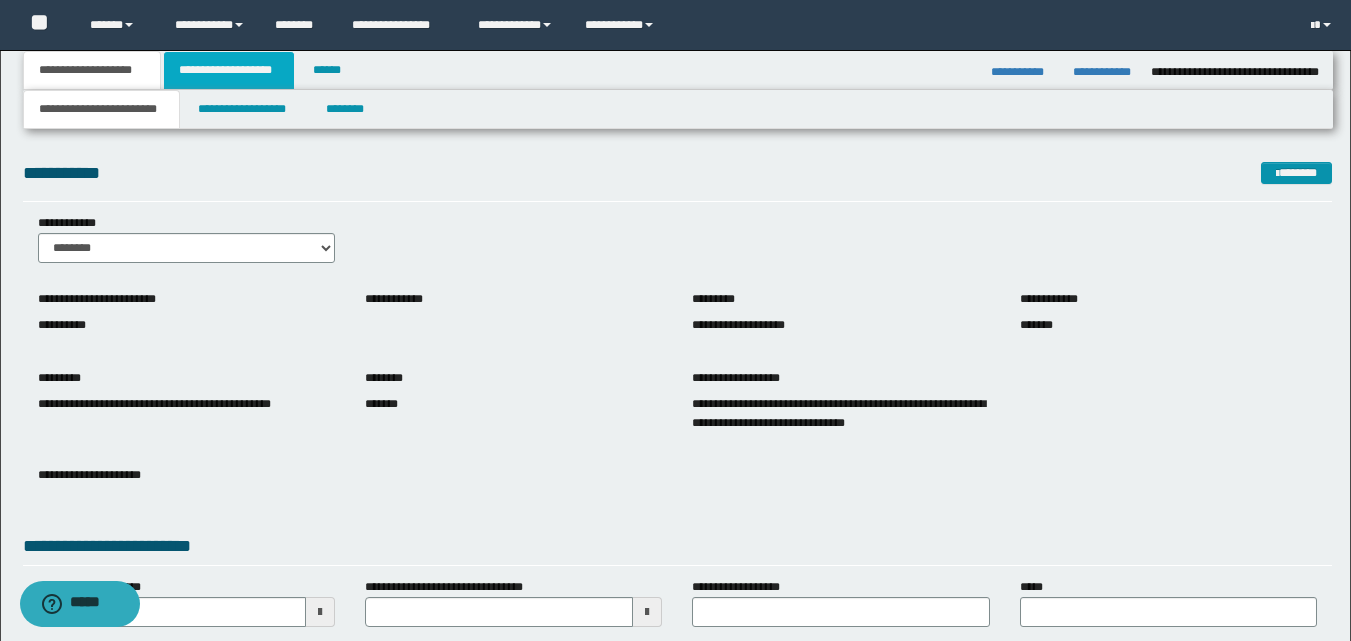 click on "**********" at bounding box center (229, 70) 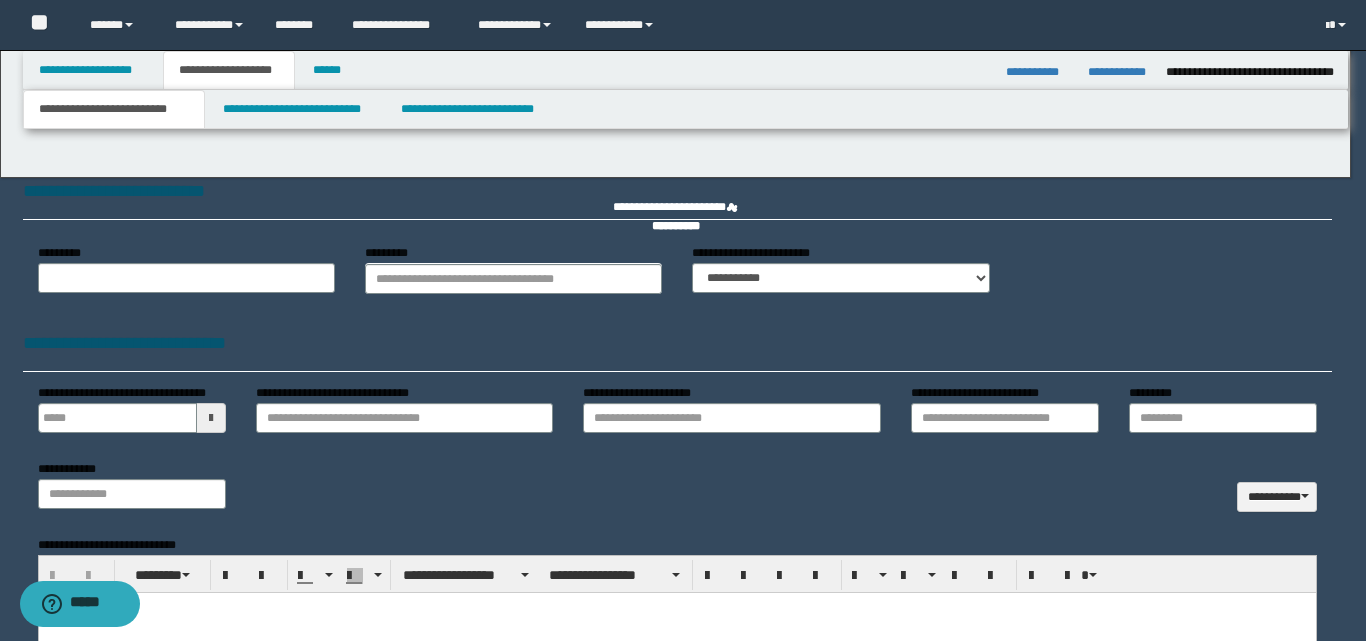type 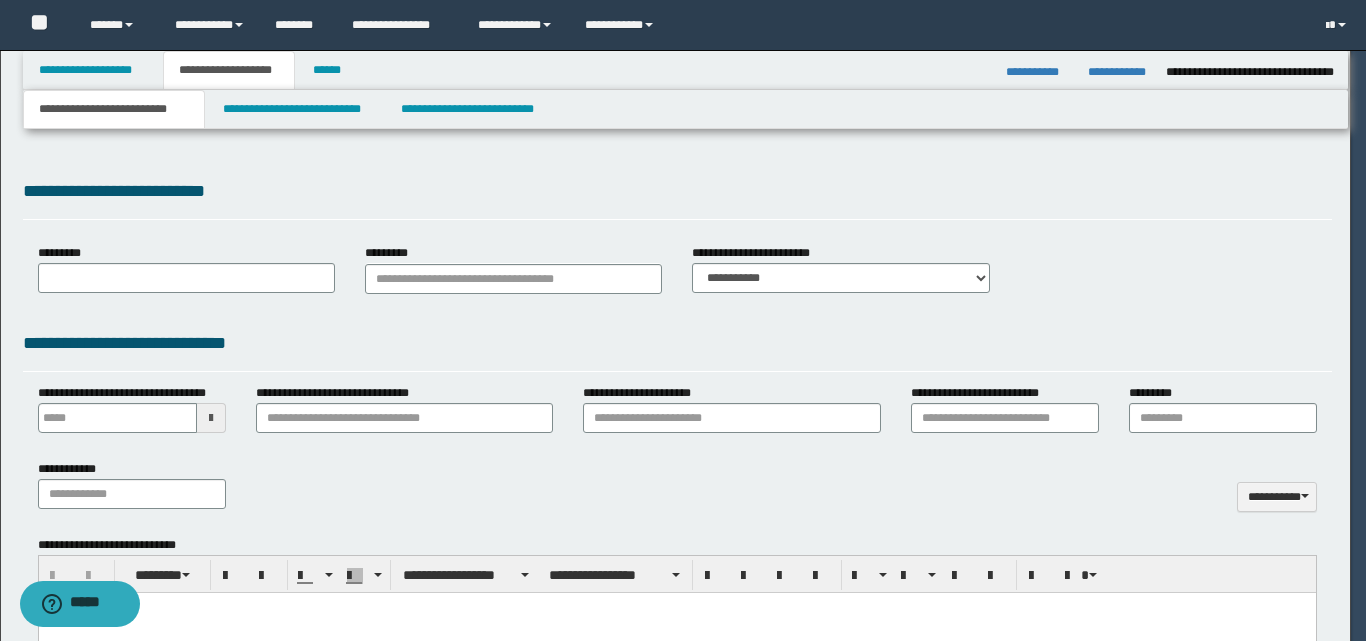 select on "*" 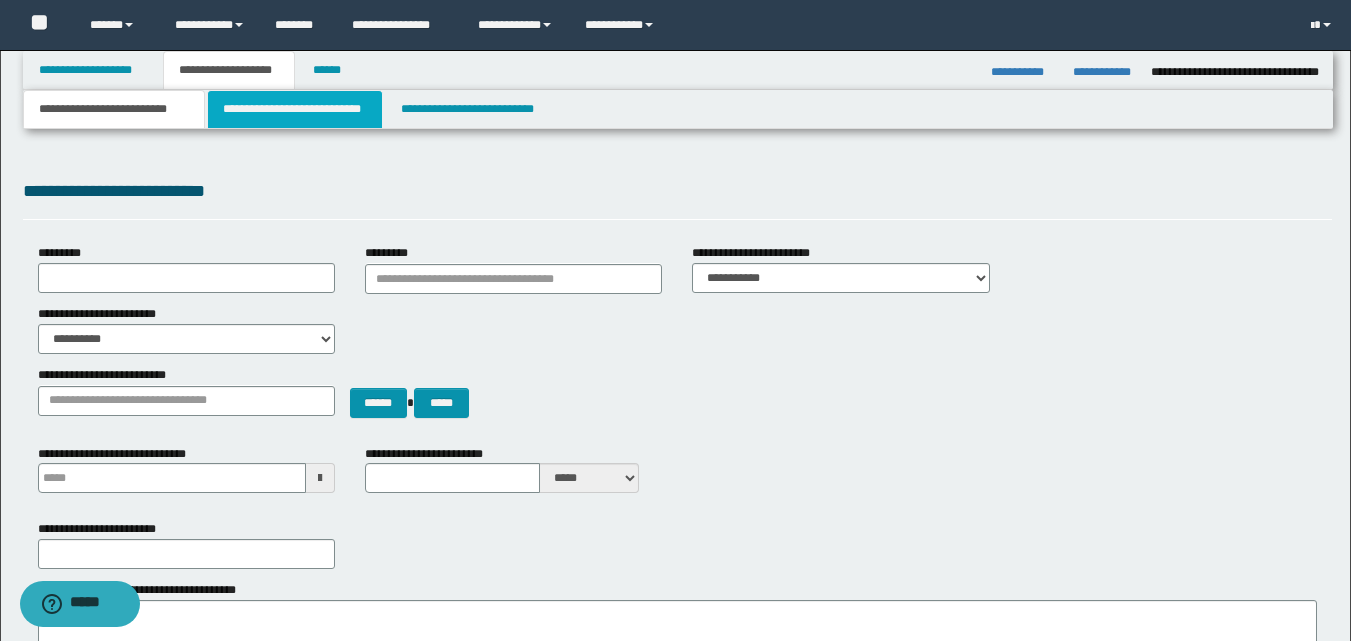 click on "**********" at bounding box center (295, 109) 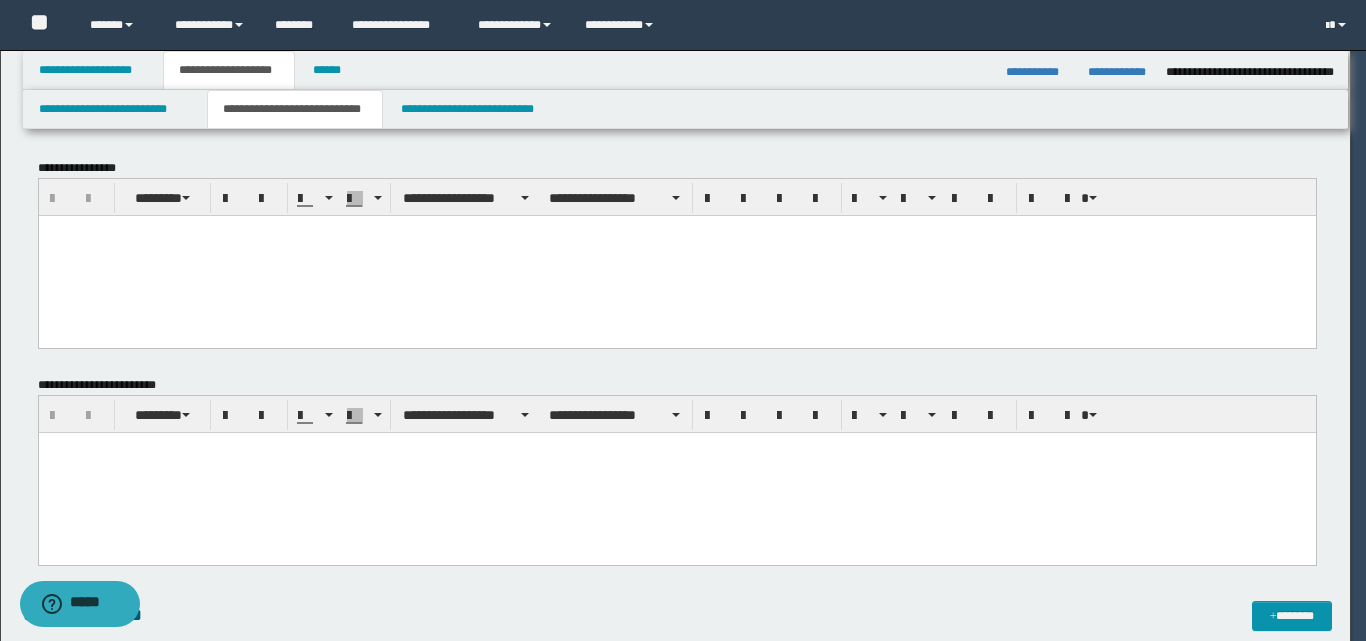 scroll, scrollTop: 0, scrollLeft: 0, axis: both 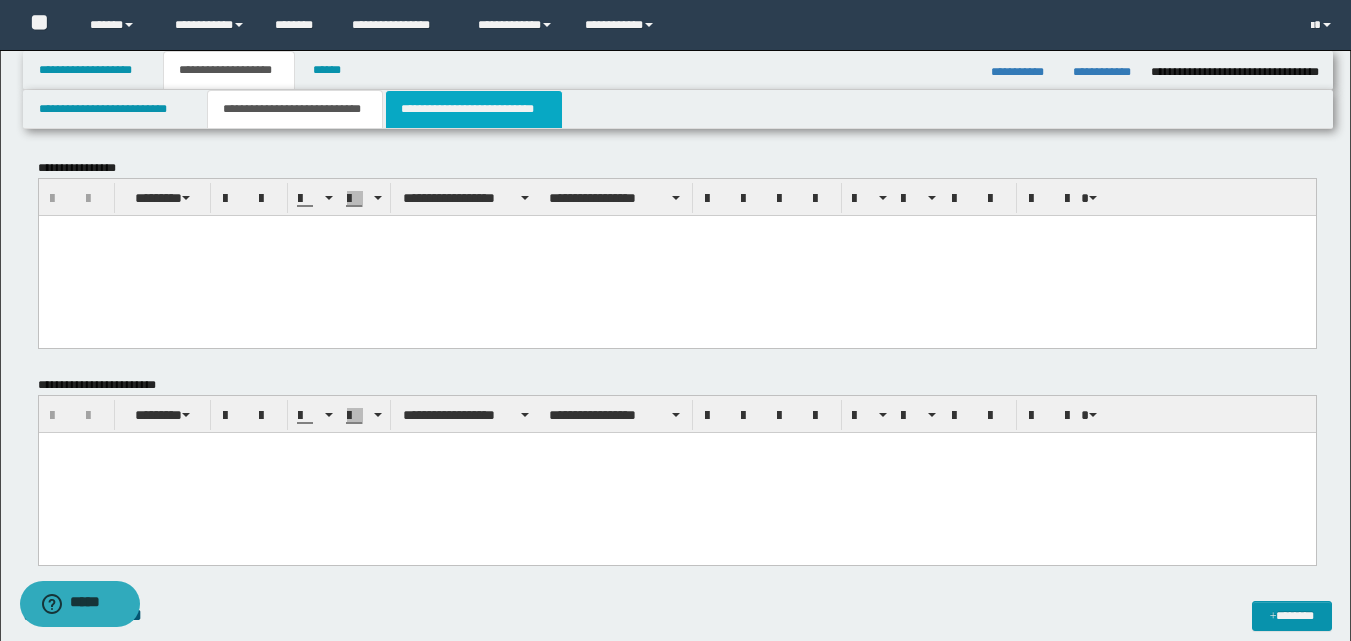 click on "**********" at bounding box center [474, 109] 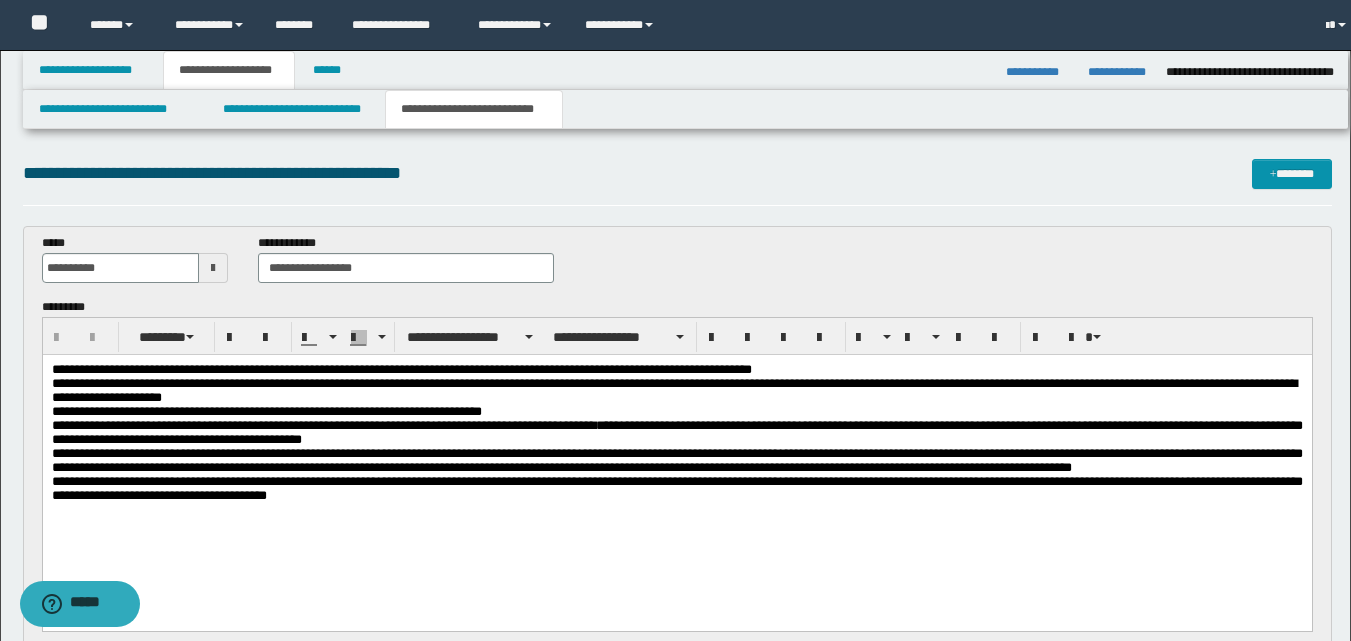 scroll, scrollTop: 0, scrollLeft: 0, axis: both 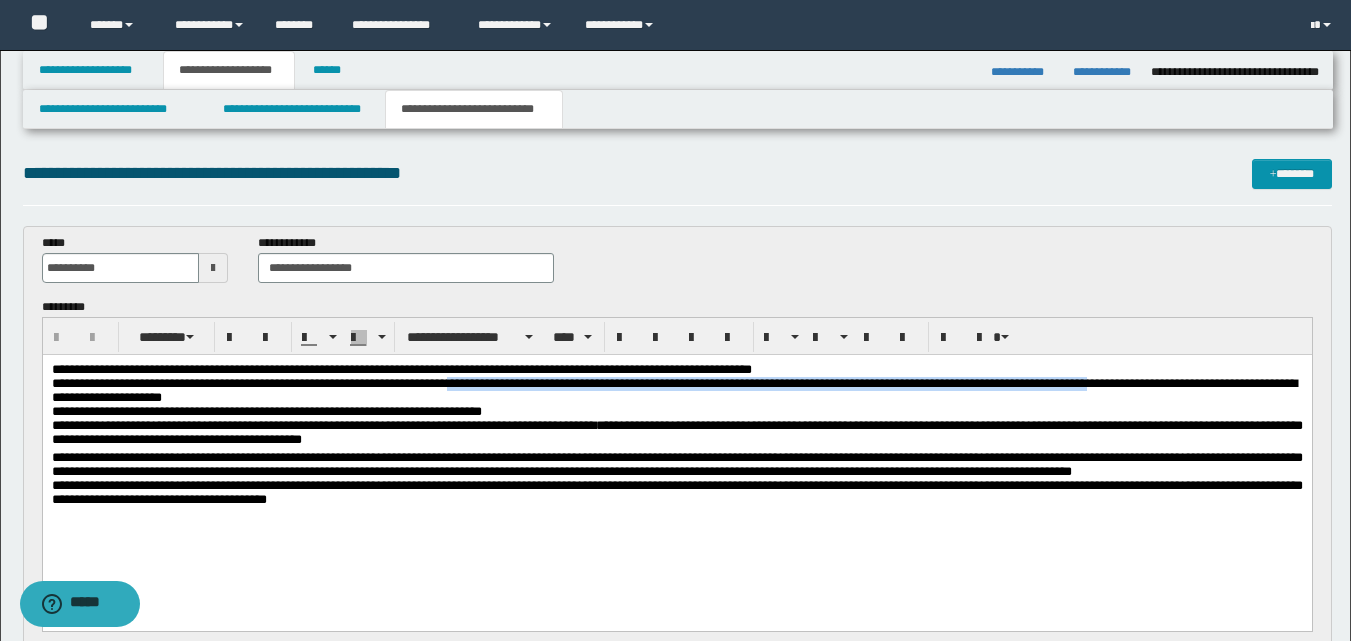 drag, startPoint x: 496, startPoint y: 389, endPoint x: 1171, endPoint y: 387, distance: 675.003 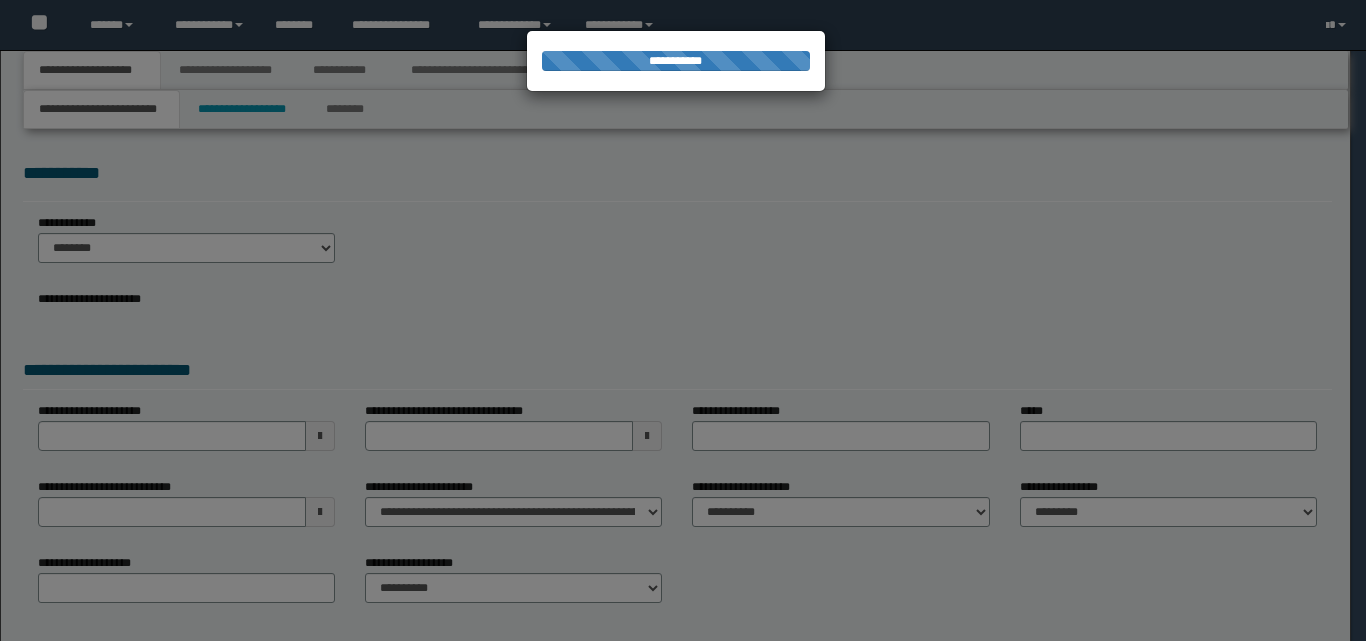 scroll, scrollTop: 0, scrollLeft: 0, axis: both 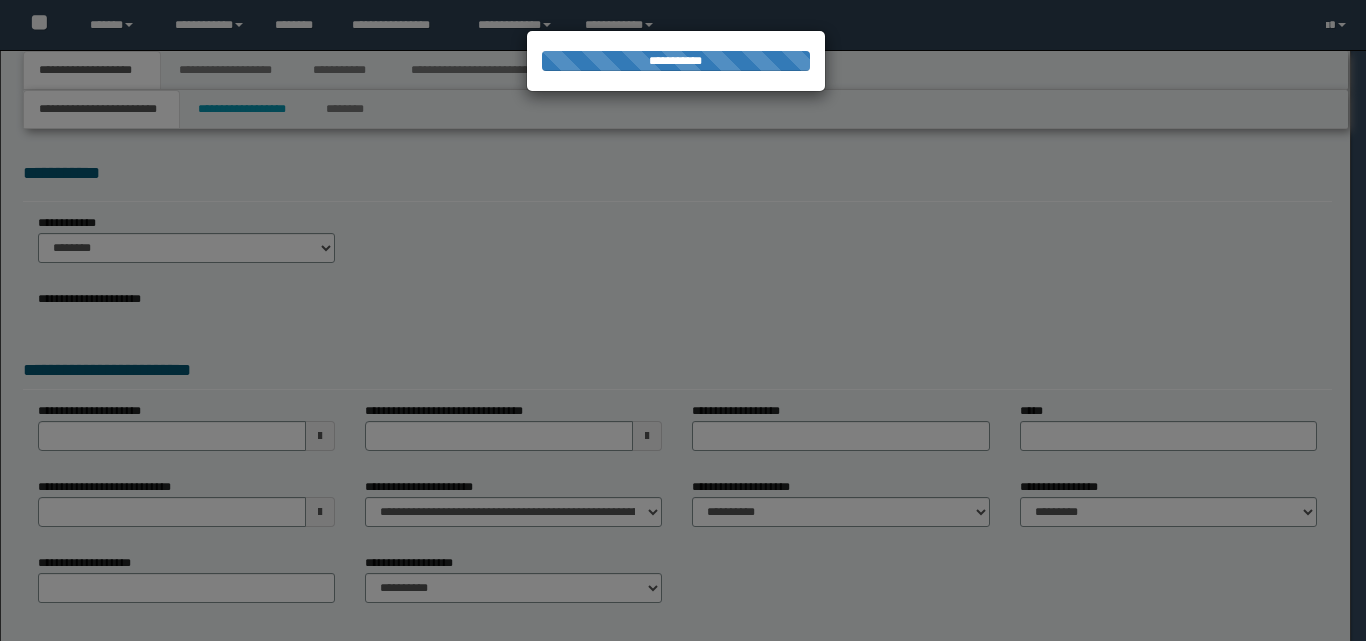 select on "**" 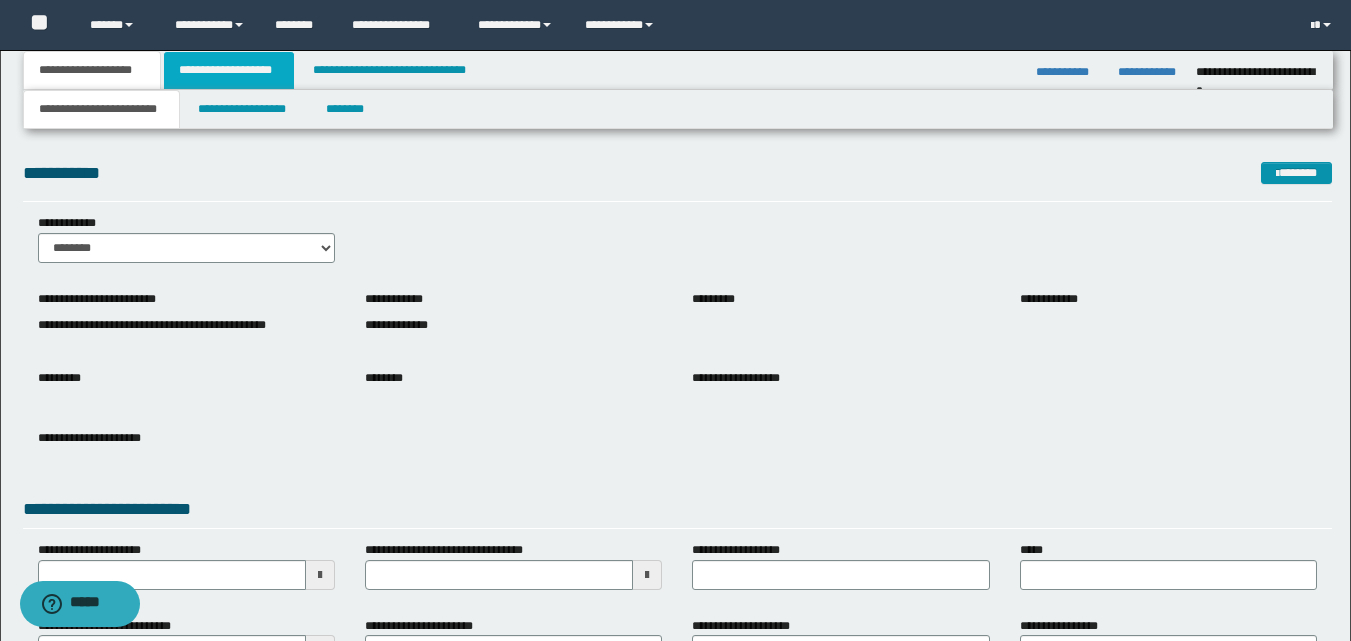 click on "**********" at bounding box center [229, 70] 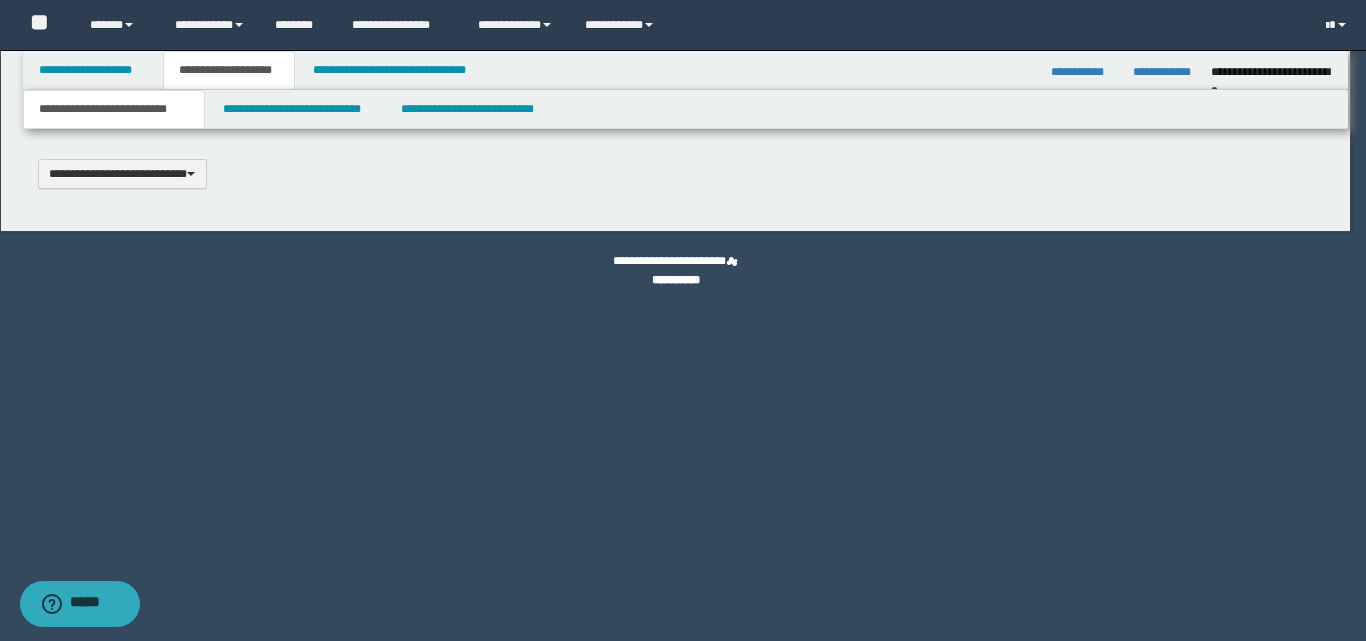 type 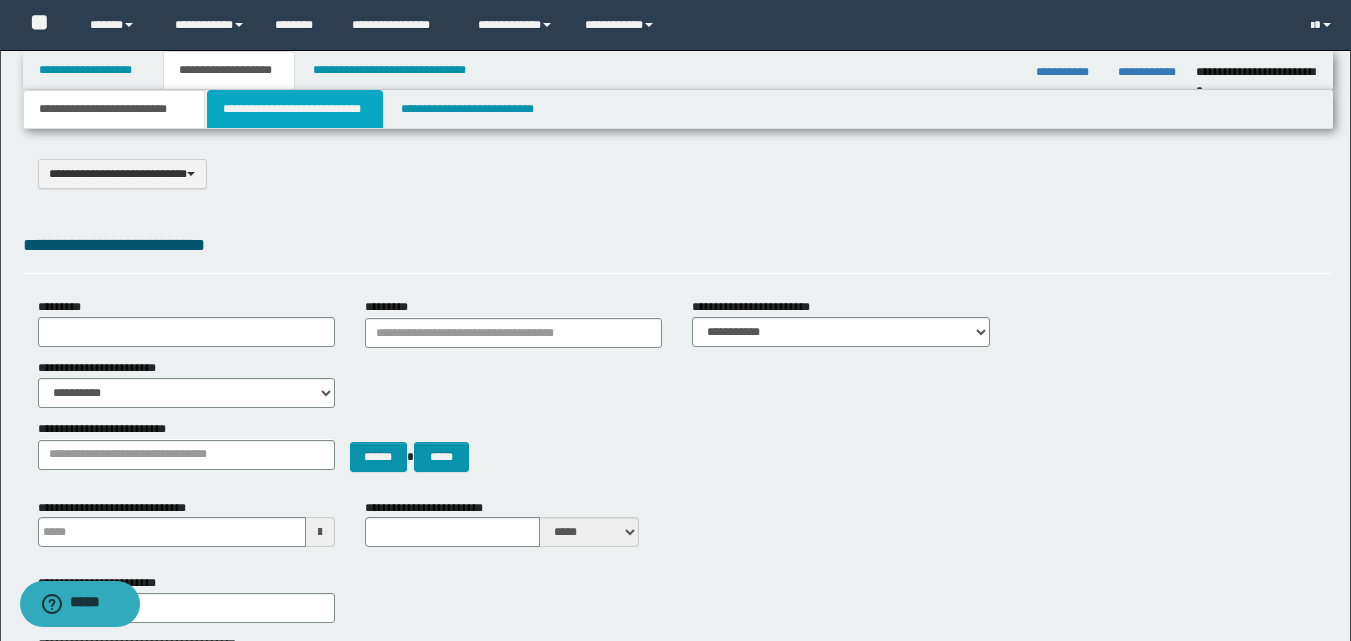 drag, startPoint x: 306, startPoint y: 112, endPoint x: 340, endPoint y: 143, distance: 46.010868 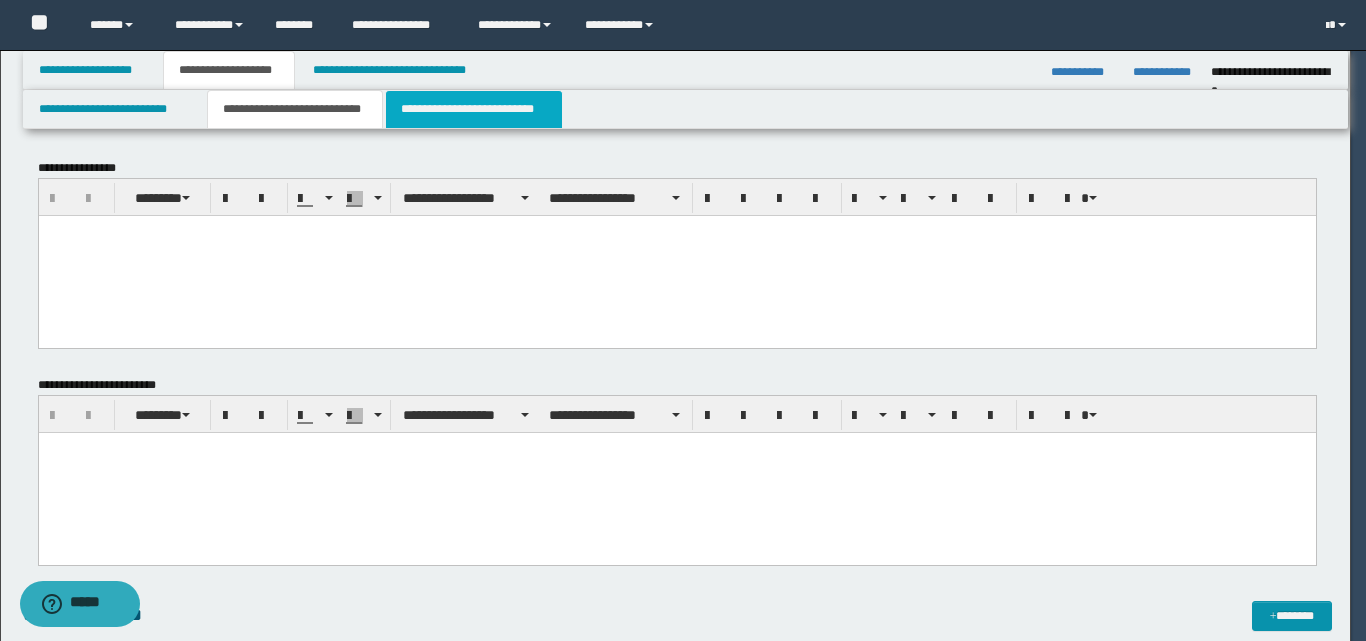 scroll, scrollTop: 0, scrollLeft: 0, axis: both 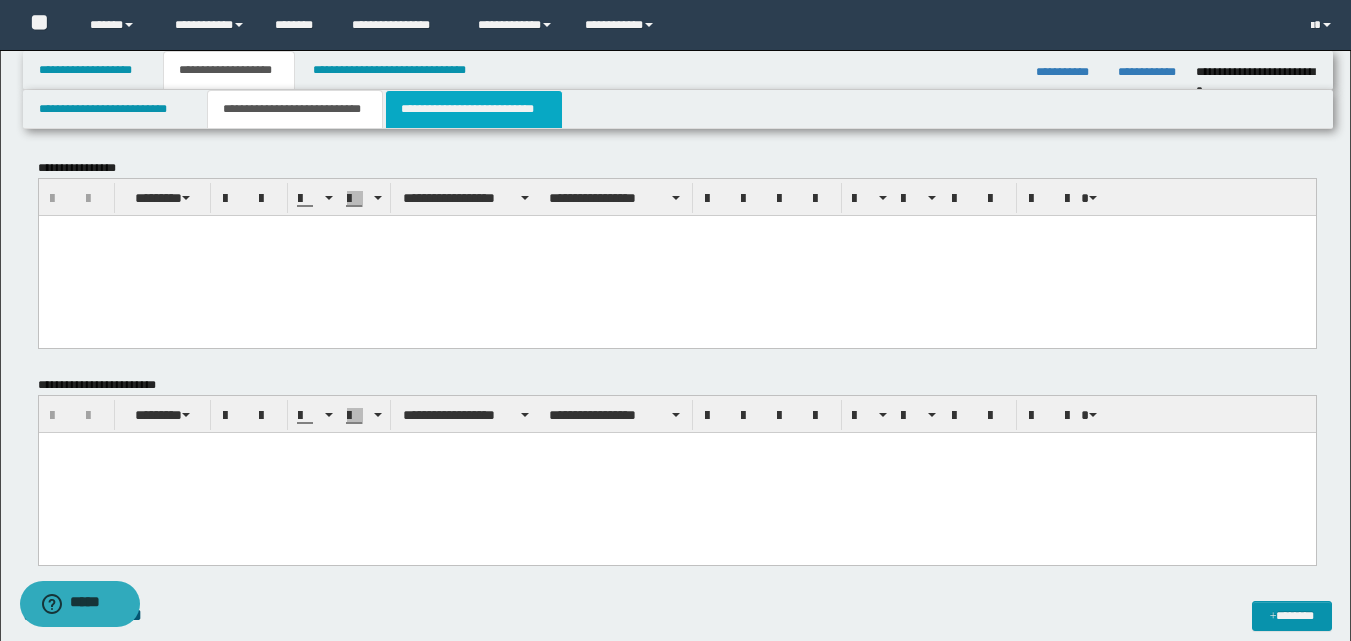 drag, startPoint x: 444, startPoint y: 106, endPoint x: 482, endPoint y: 128, distance: 43.908997 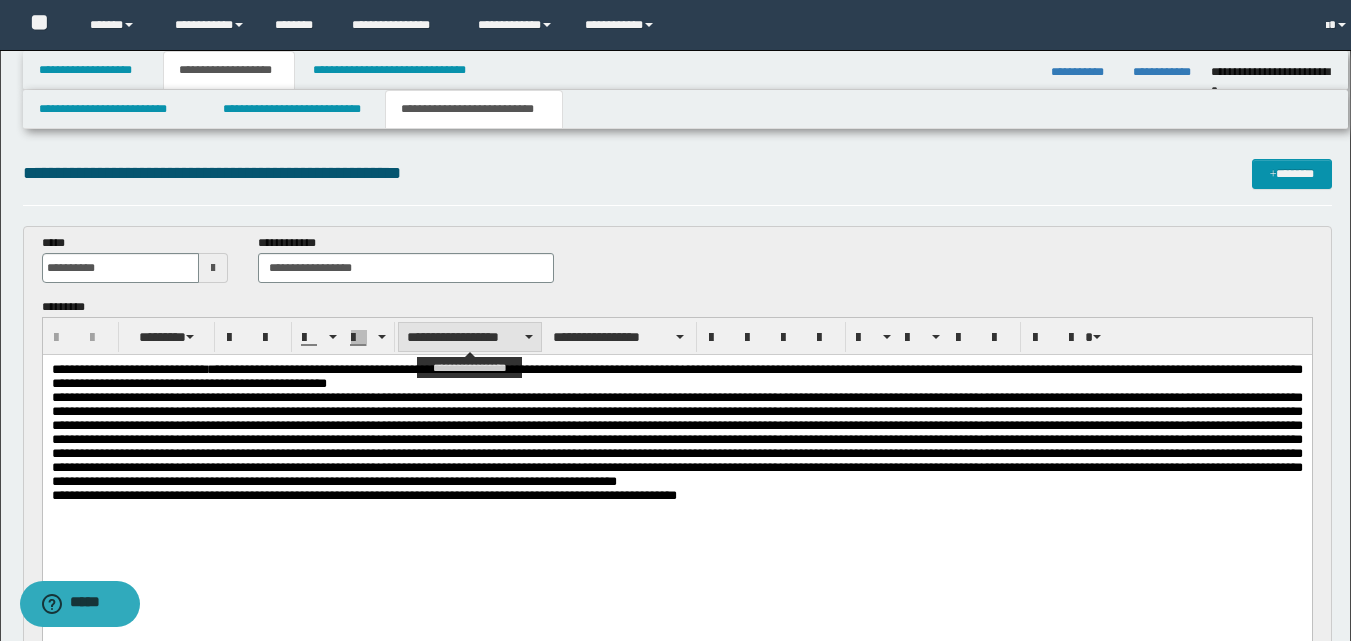 scroll, scrollTop: 0, scrollLeft: 0, axis: both 